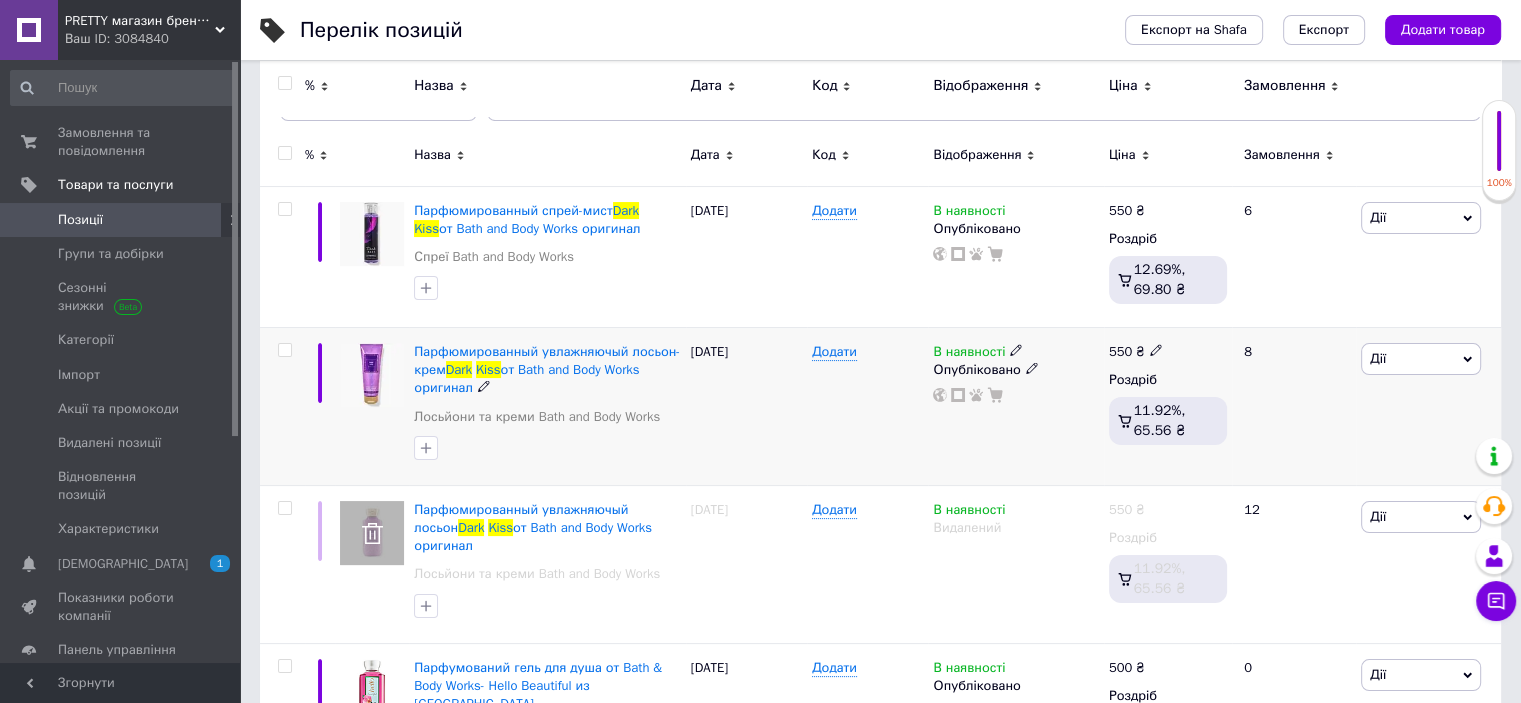 scroll, scrollTop: 0, scrollLeft: 0, axis: both 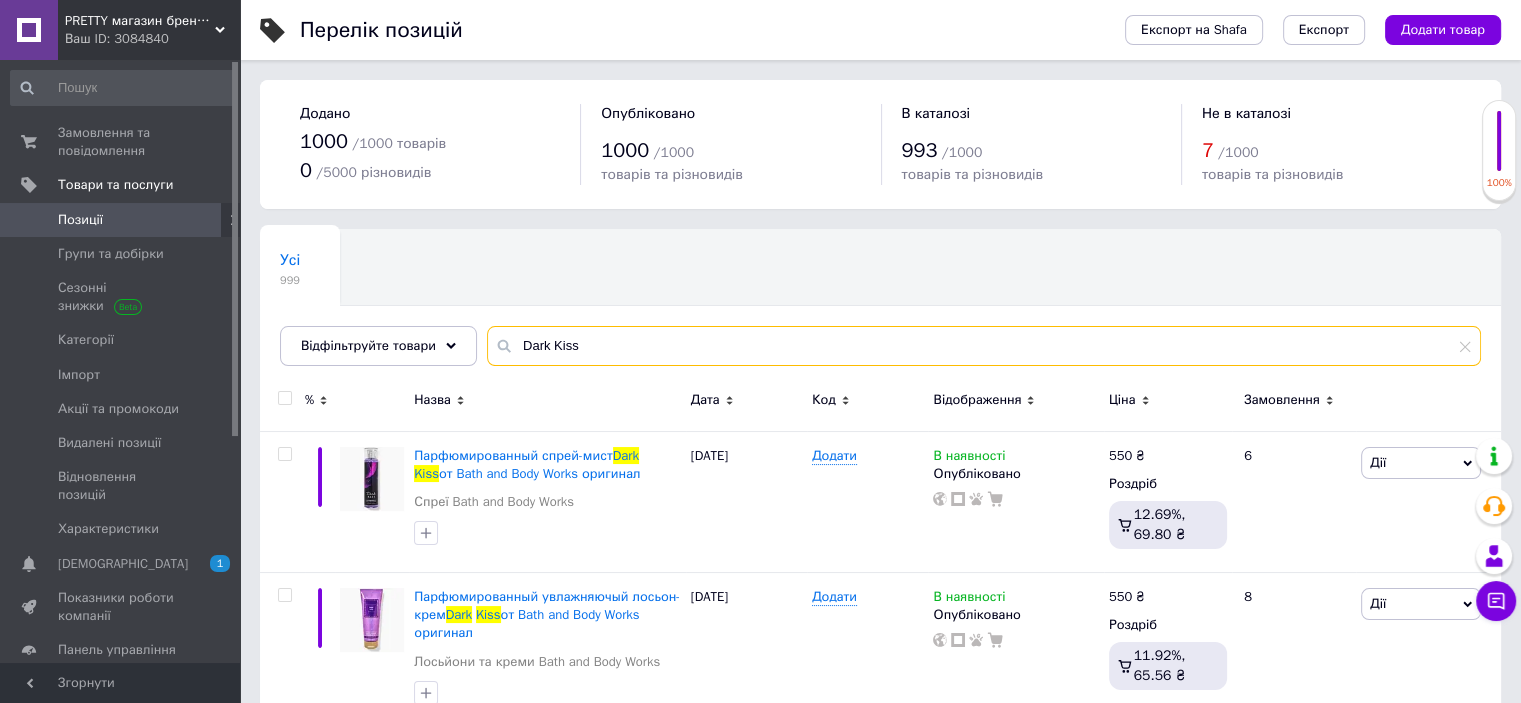 drag, startPoint x: 608, startPoint y: 343, endPoint x: 308, endPoint y: 311, distance: 301.70184 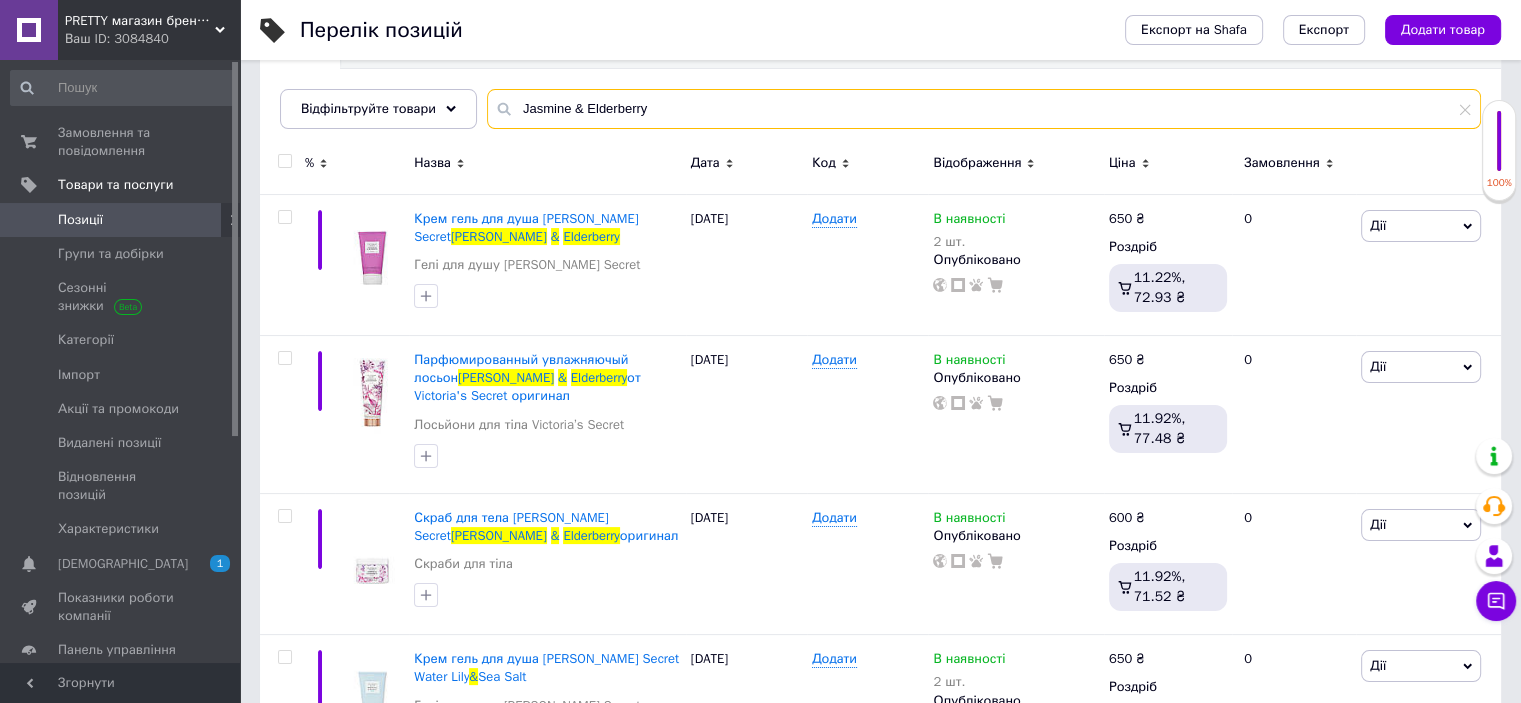 scroll, scrollTop: 300, scrollLeft: 0, axis: vertical 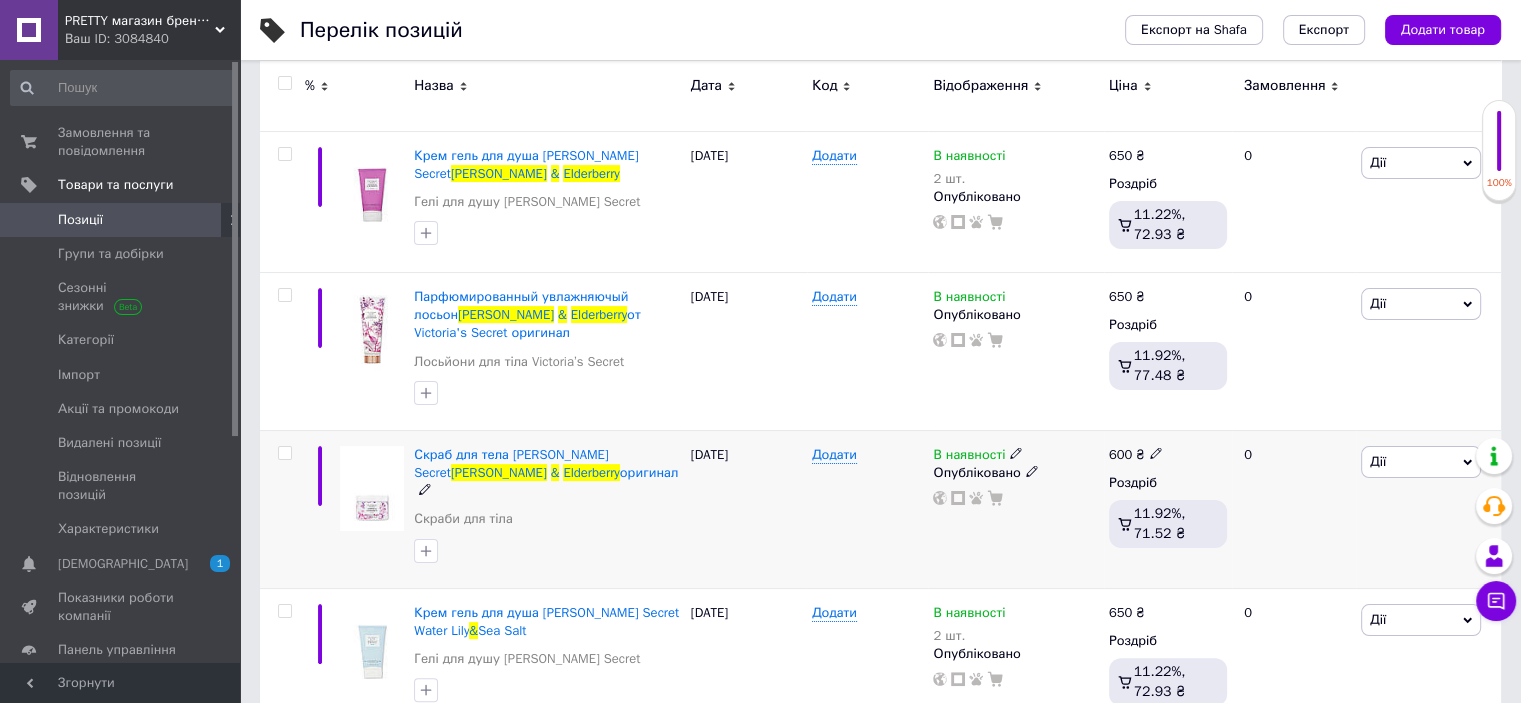 type on "Jasmine & Elderberry" 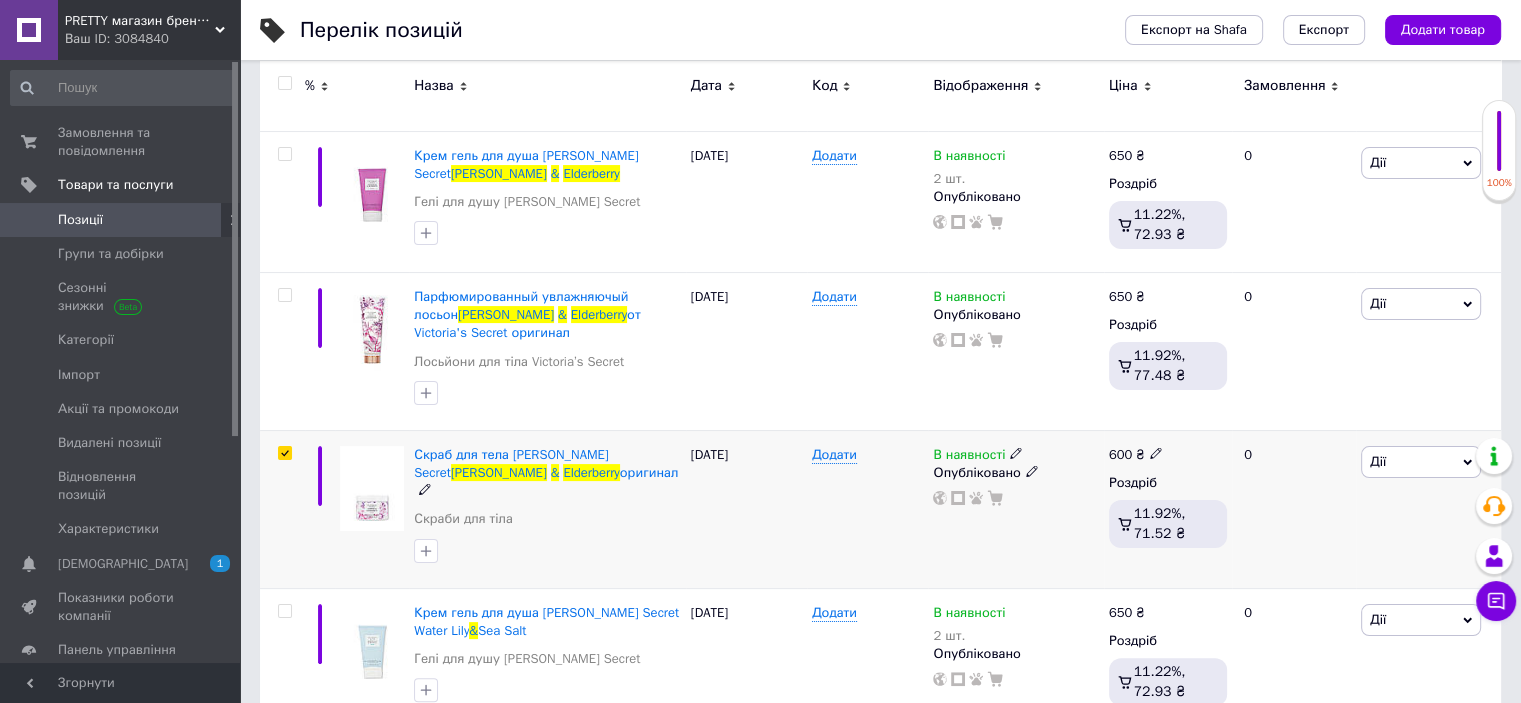 checkbox on "true" 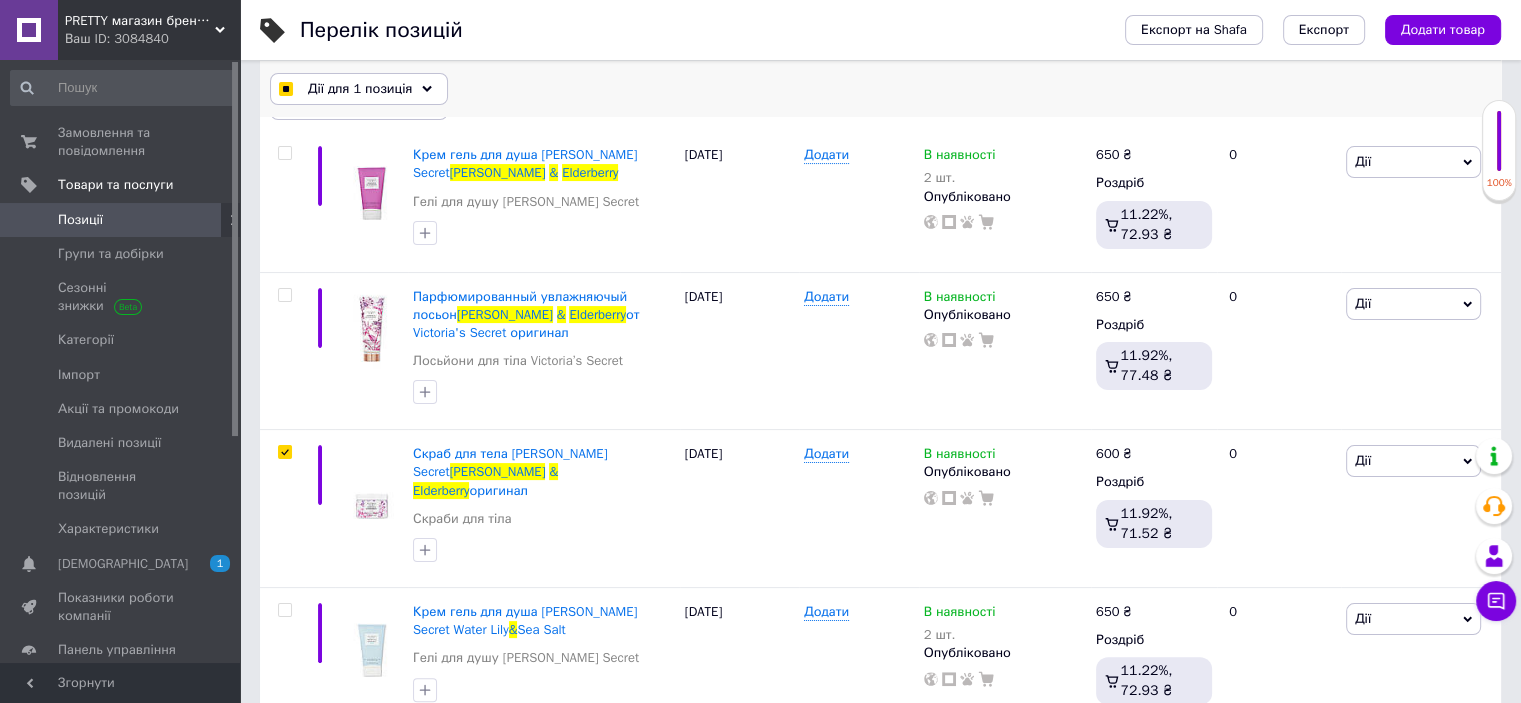 click on "Дії для 1 позиція" at bounding box center (360, 89) 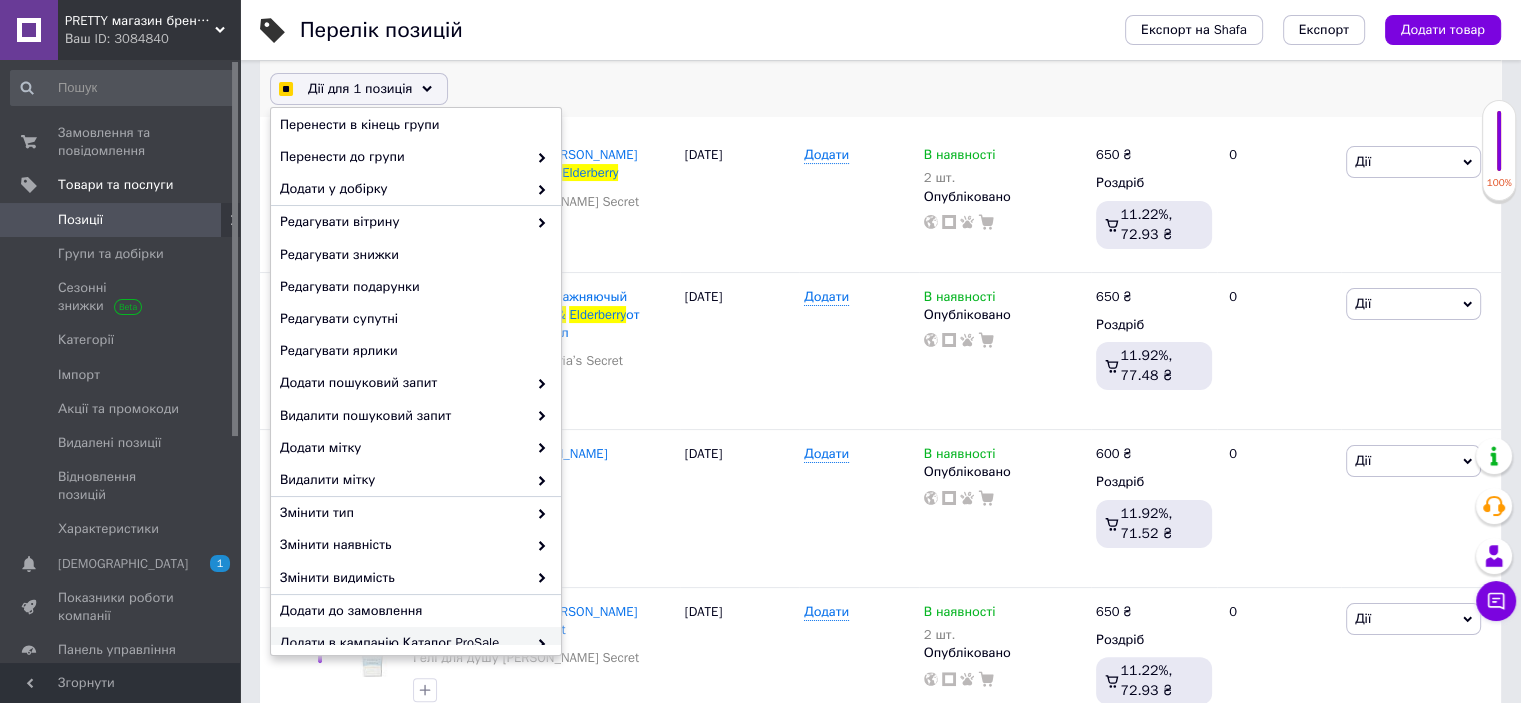 scroll, scrollTop: 152, scrollLeft: 0, axis: vertical 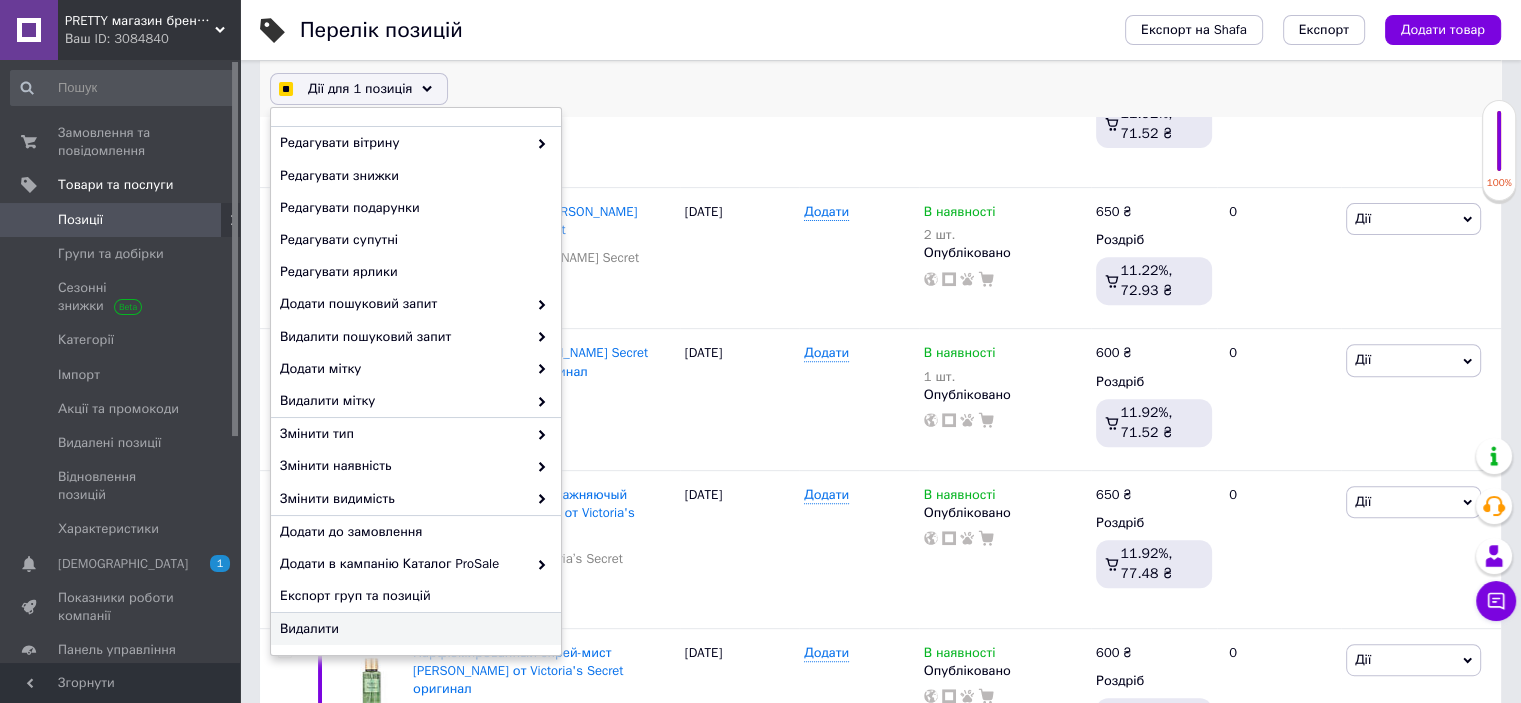 checkbox on "true" 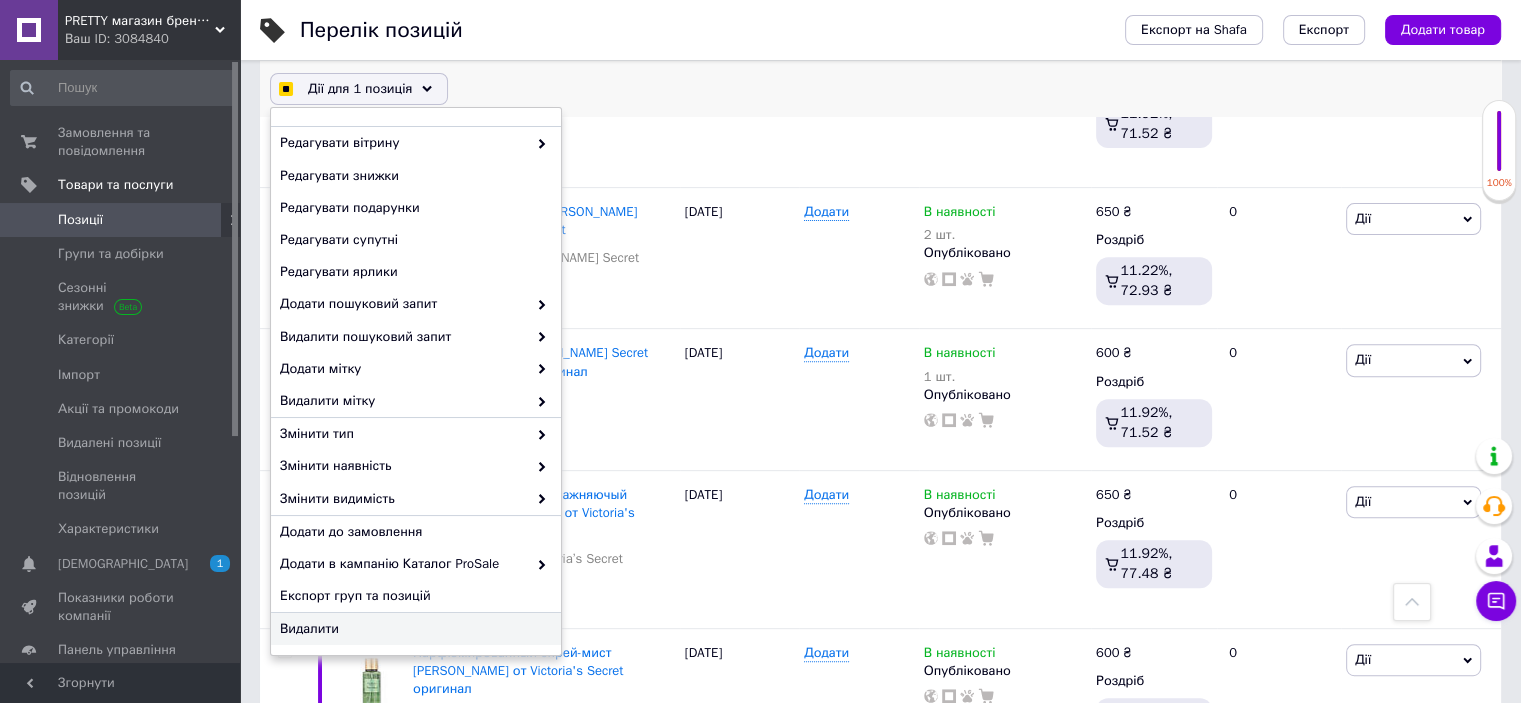 click on "Видалити" at bounding box center [413, 629] 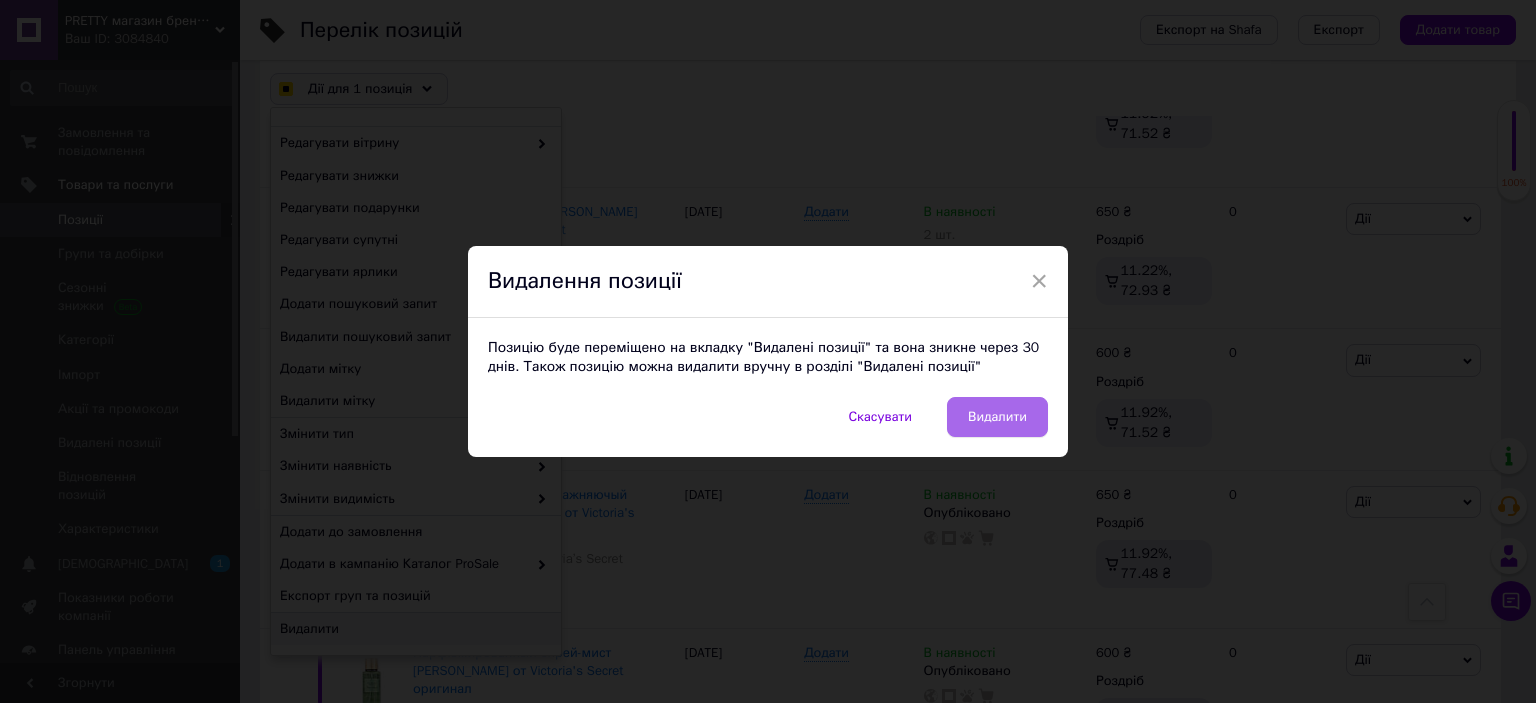 click on "Видалити" at bounding box center (997, 417) 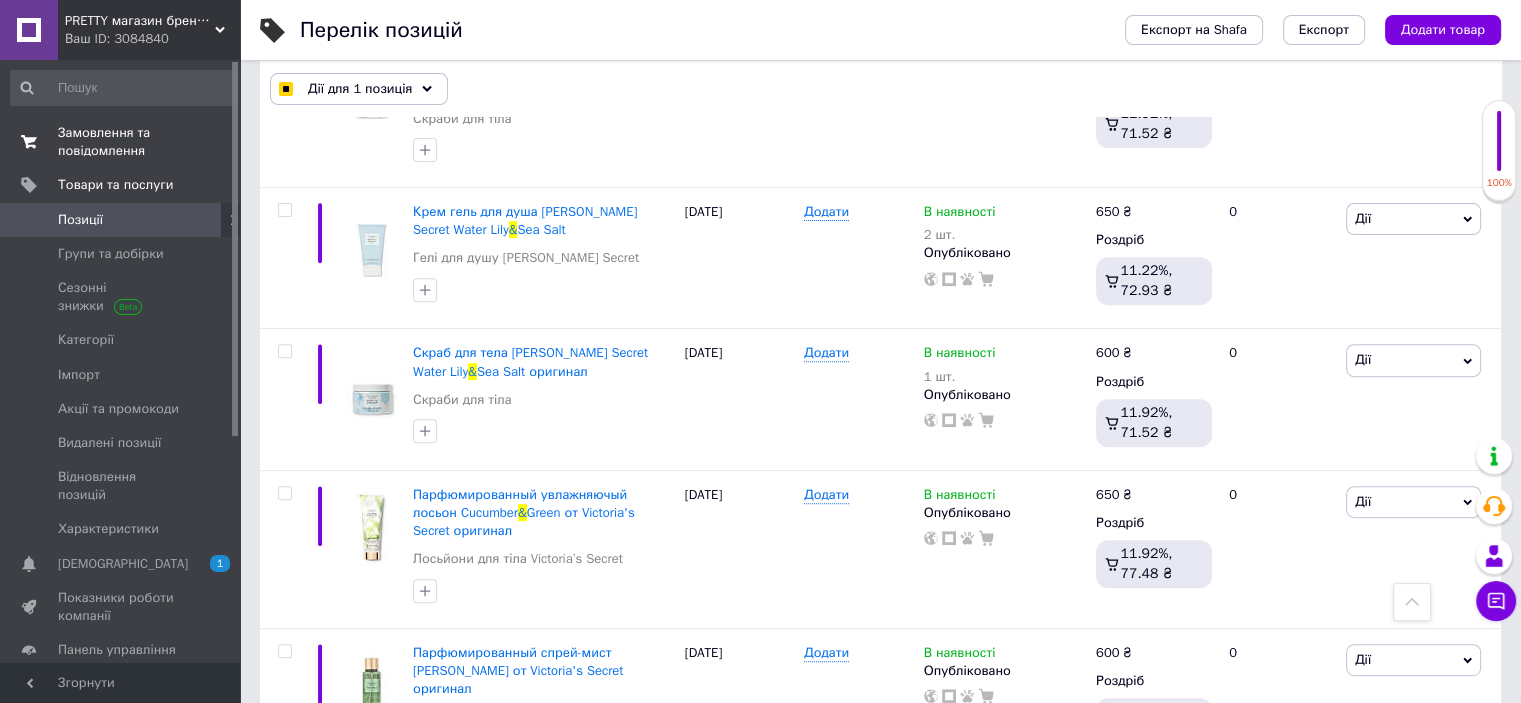 checkbox on "false" 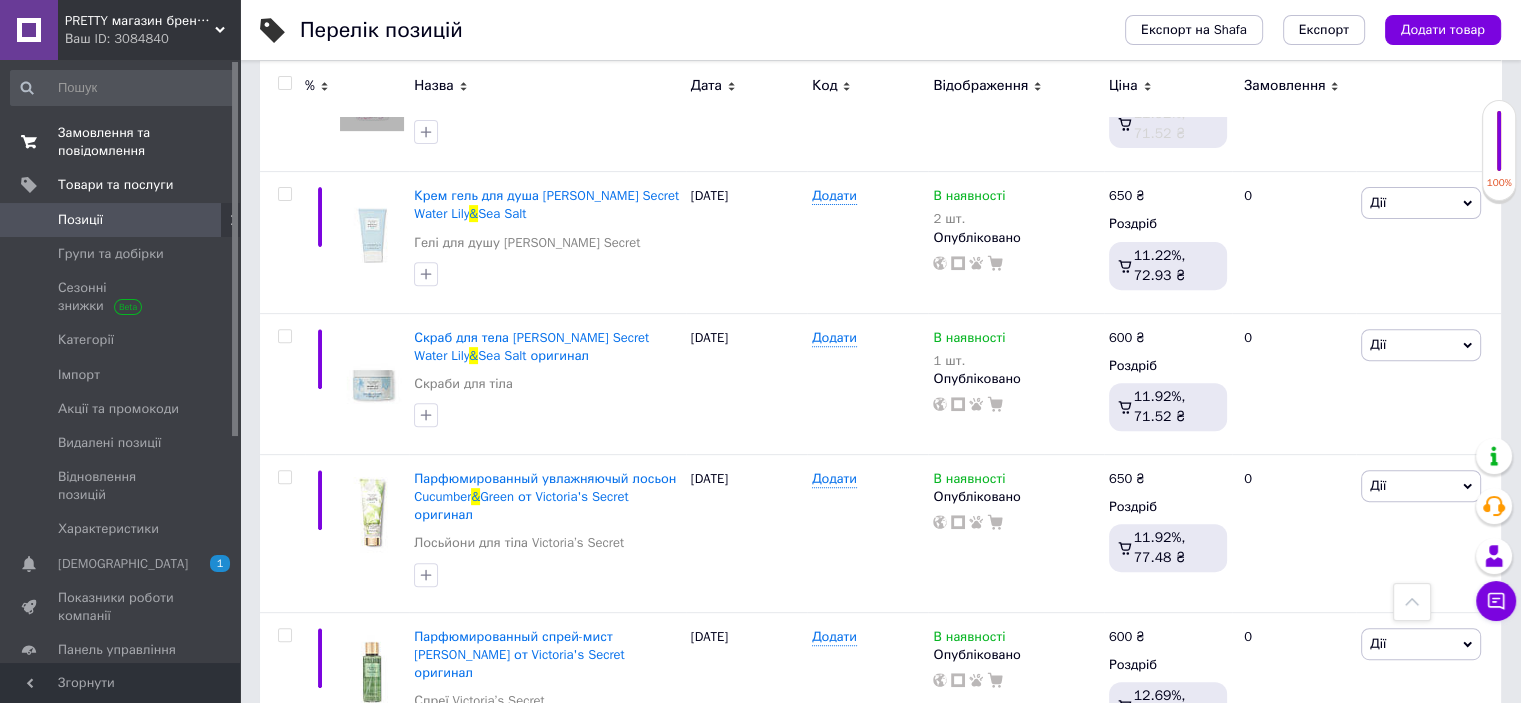click on "Замовлення та повідомлення" at bounding box center (121, 142) 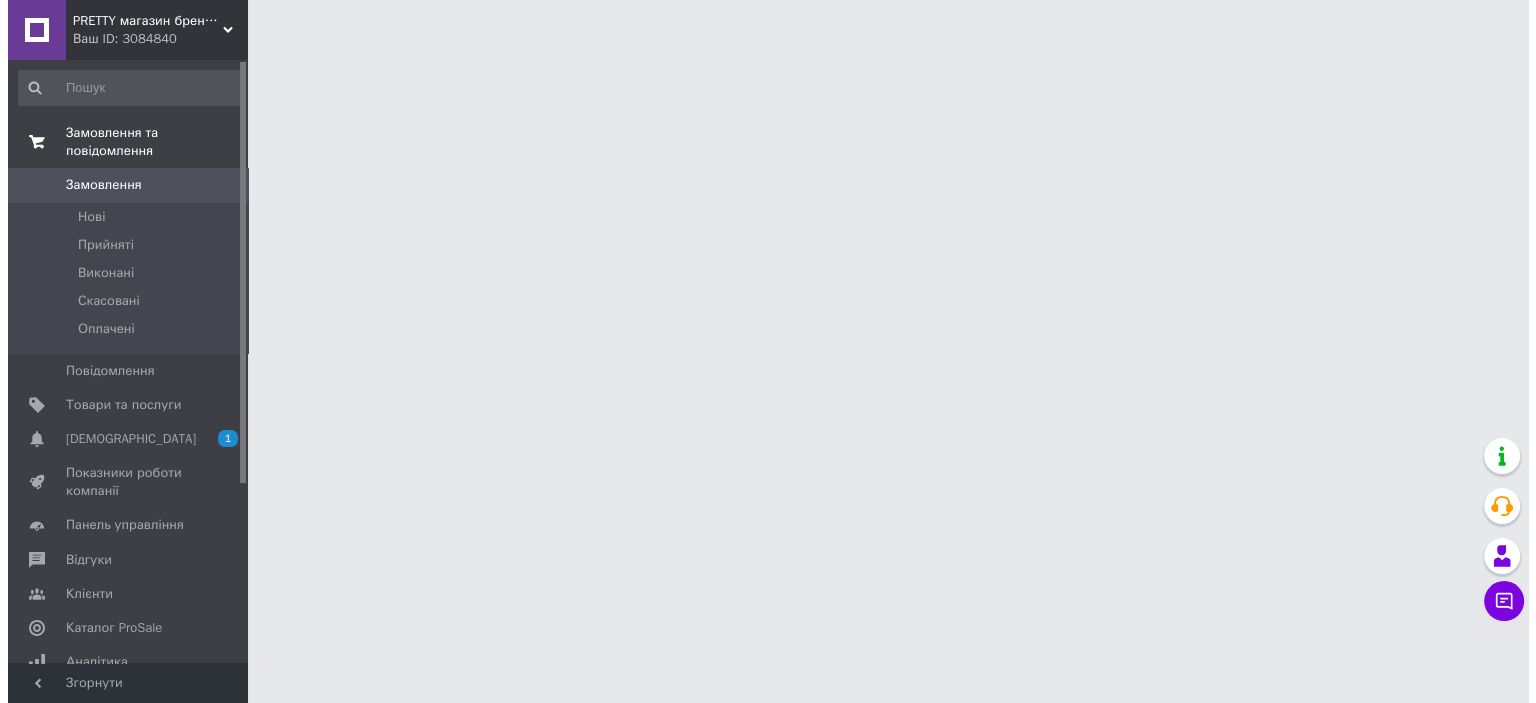 scroll, scrollTop: 0, scrollLeft: 0, axis: both 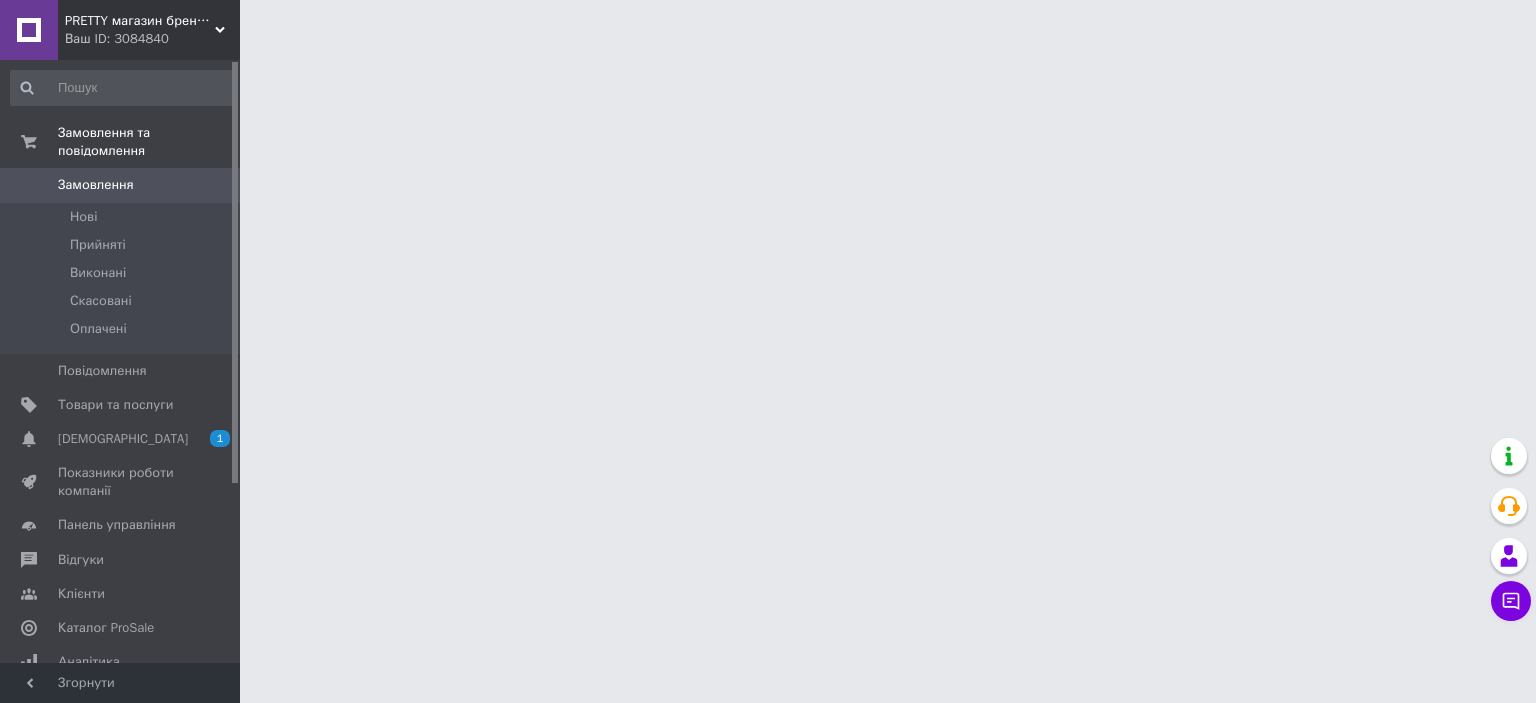 click on "PRETTY магазин брендових товарів" at bounding box center [140, 21] 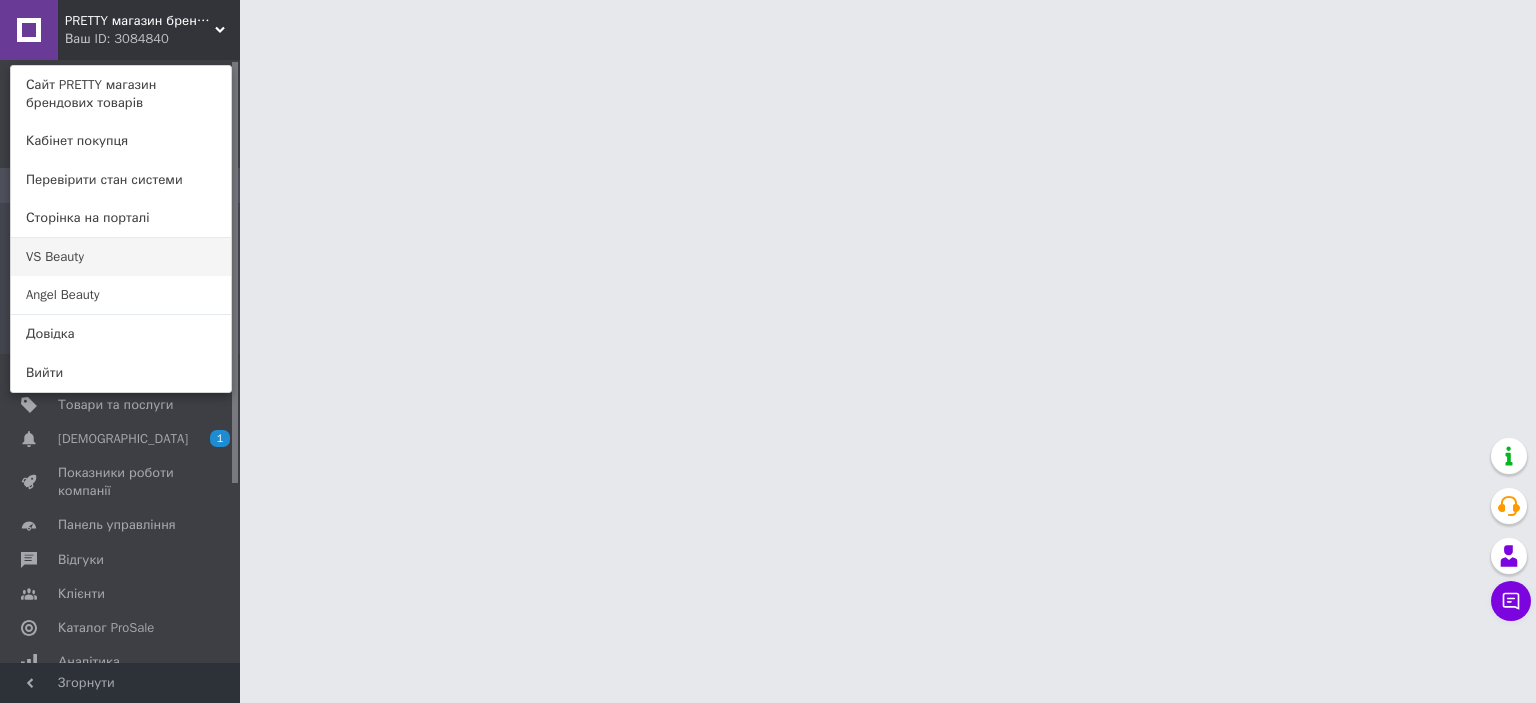 click on "VS Beauty" at bounding box center (121, 257) 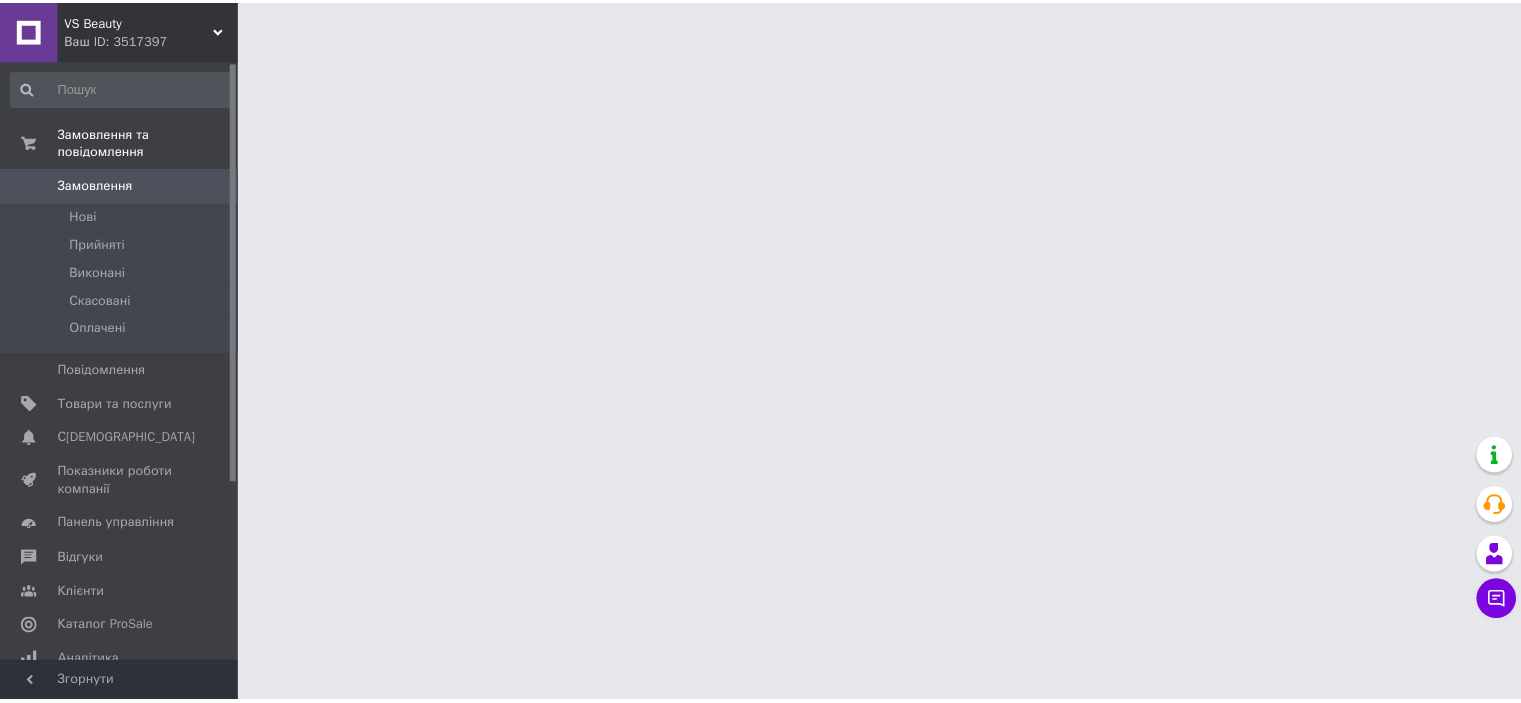 scroll, scrollTop: 0, scrollLeft: 0, axis: both 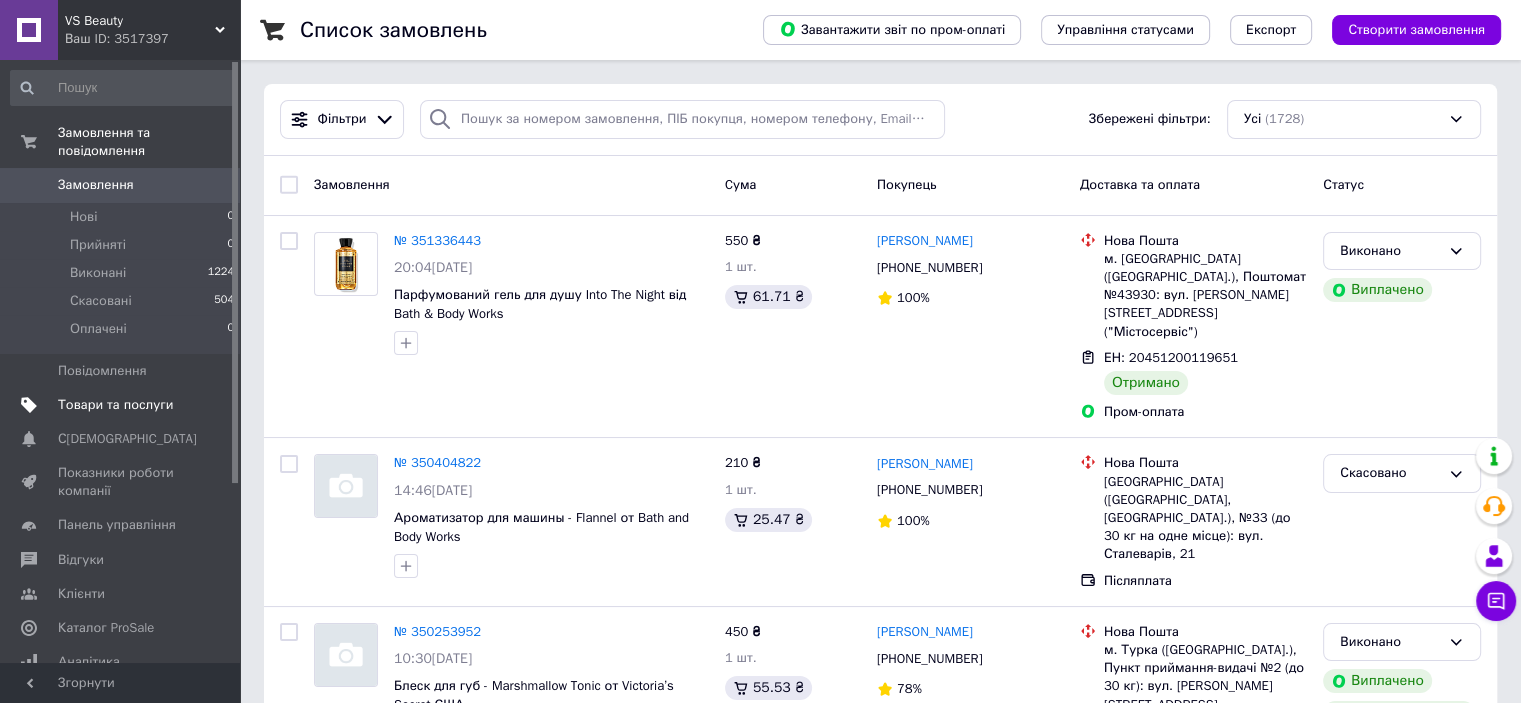 click on "Товари та послуги" at bounding box center [115, 405] 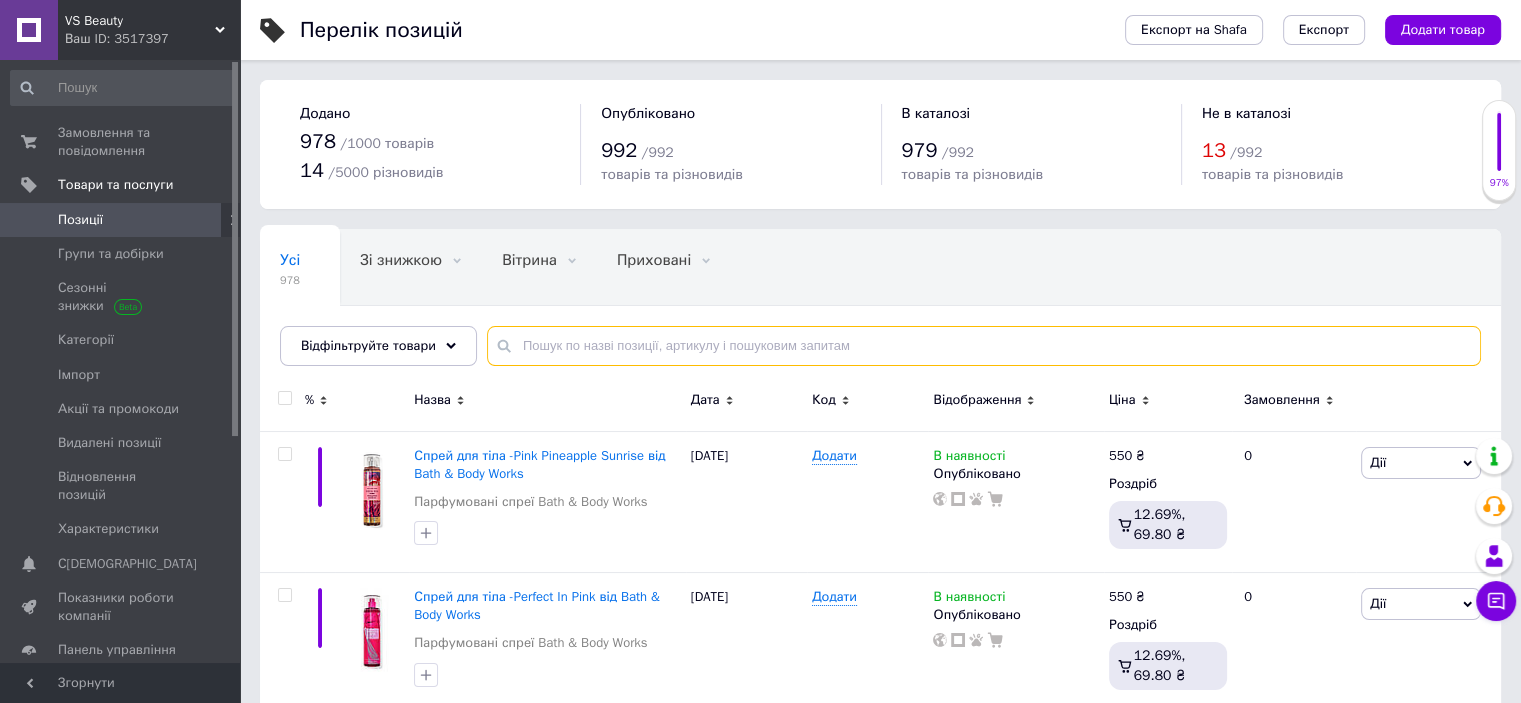 click at bounding box center [984, 346] 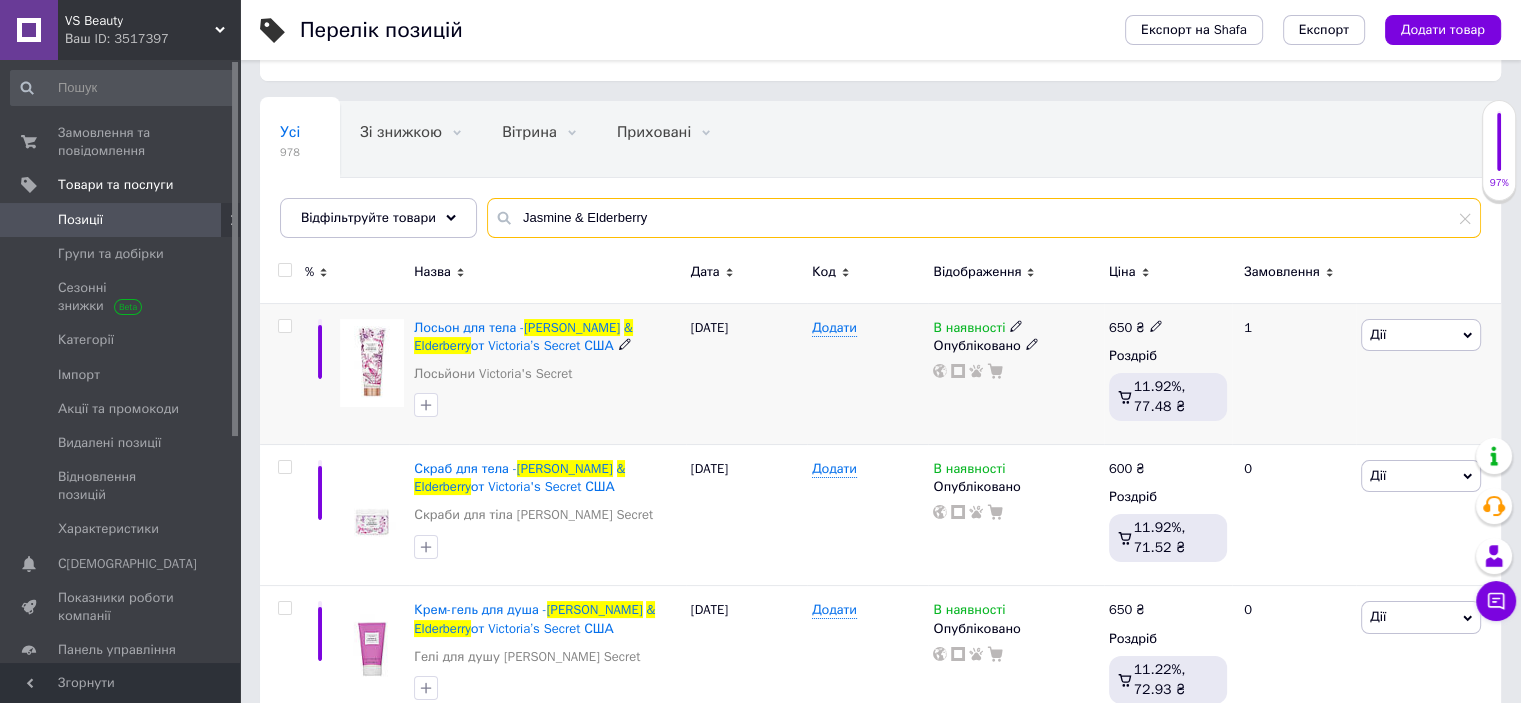 scroll, scrollTop: 170, scrollLeft: 0, axis: vertical 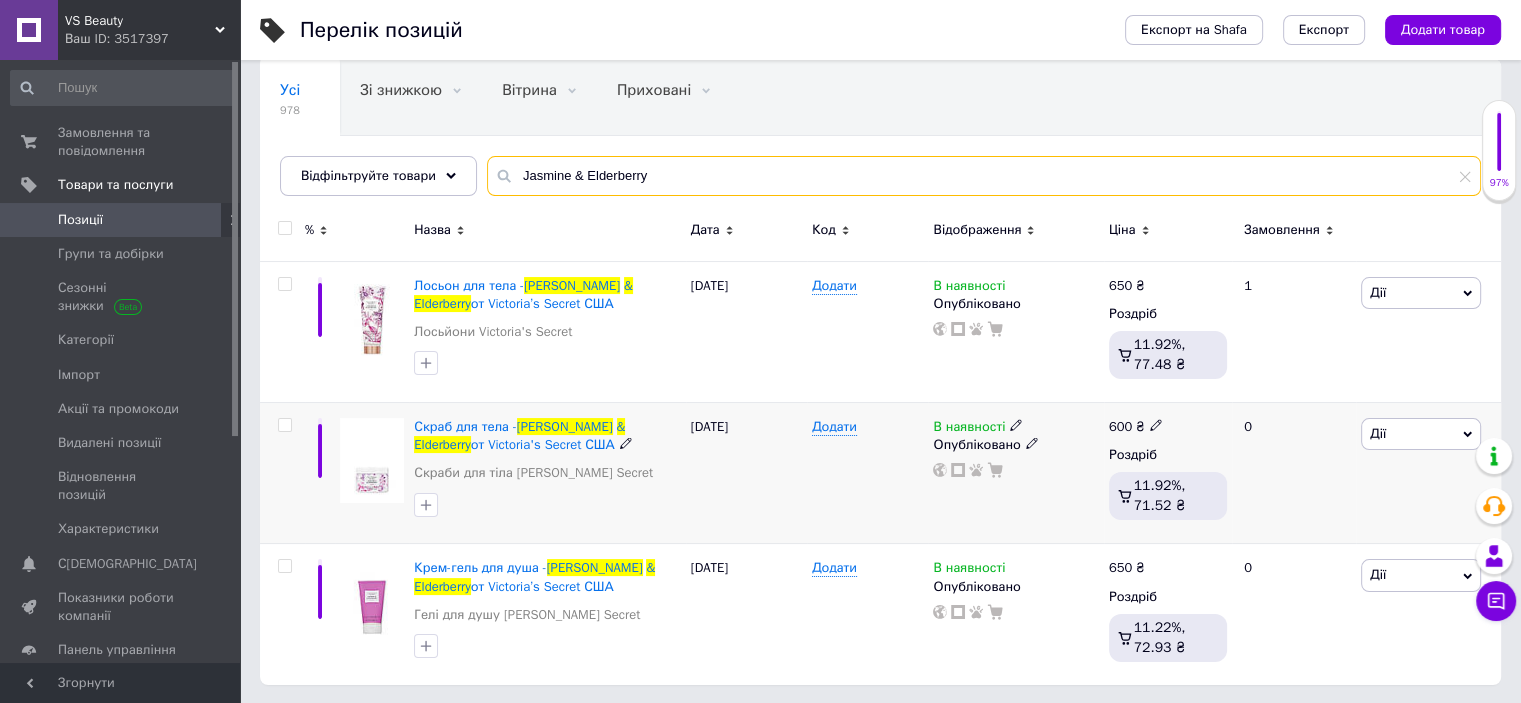 type on "Jasmine & Elderberry" 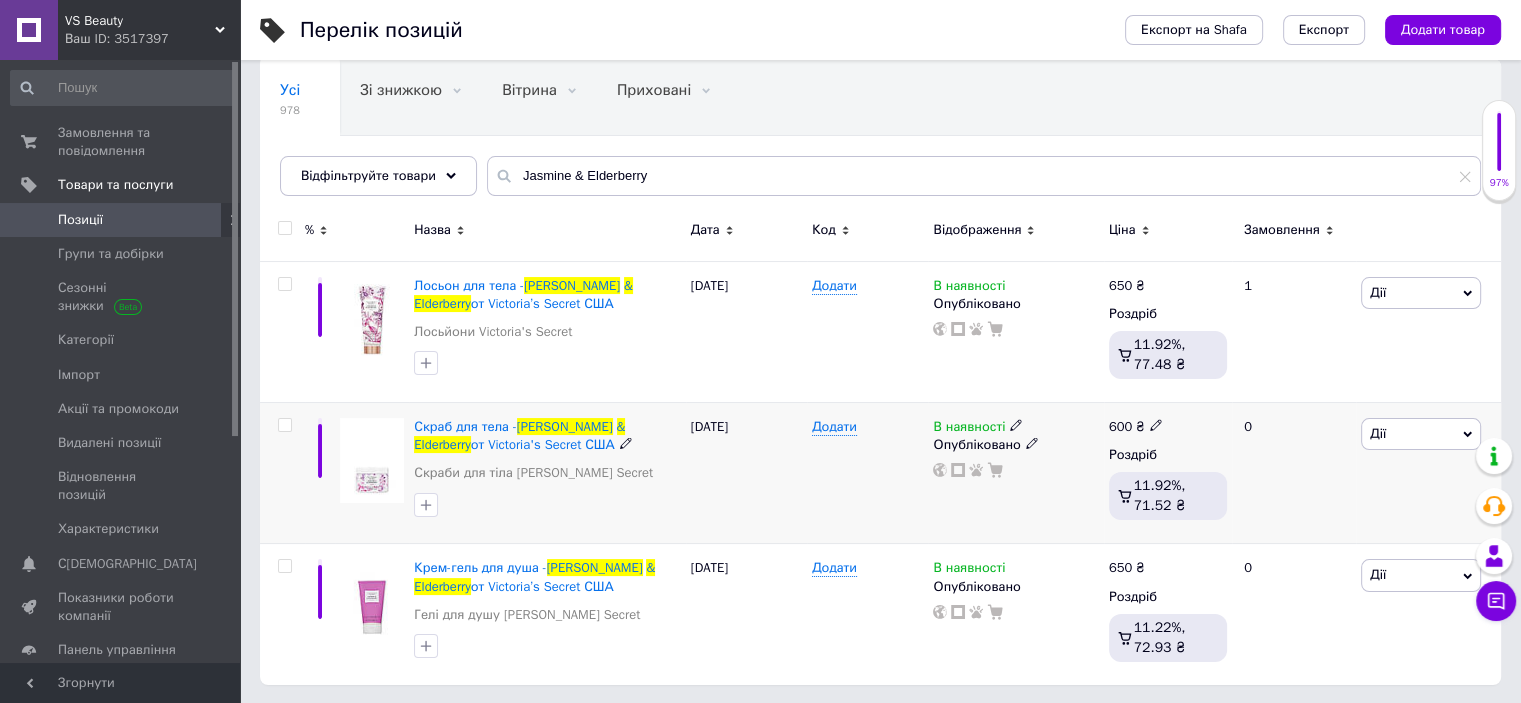 click at bounding box center (284, 425) 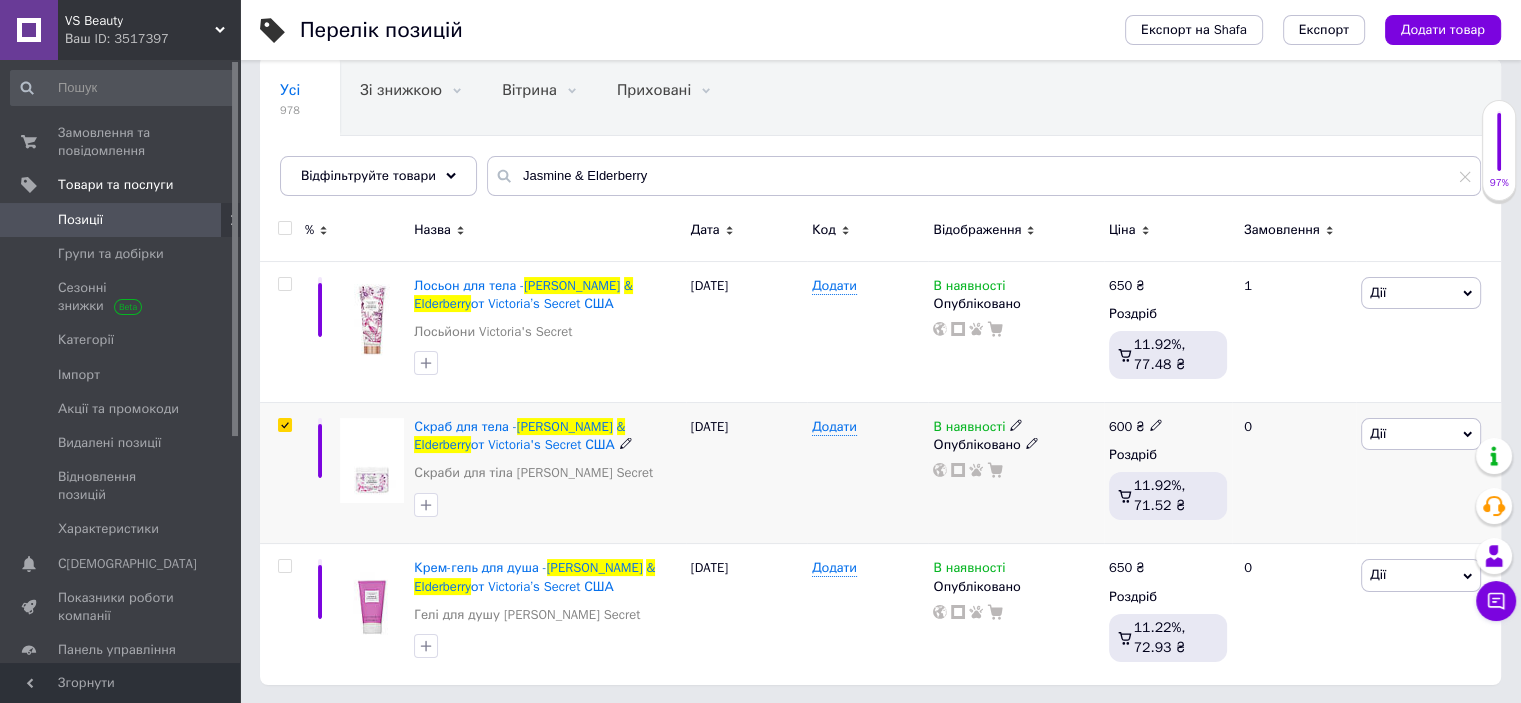 checkbox on "true" 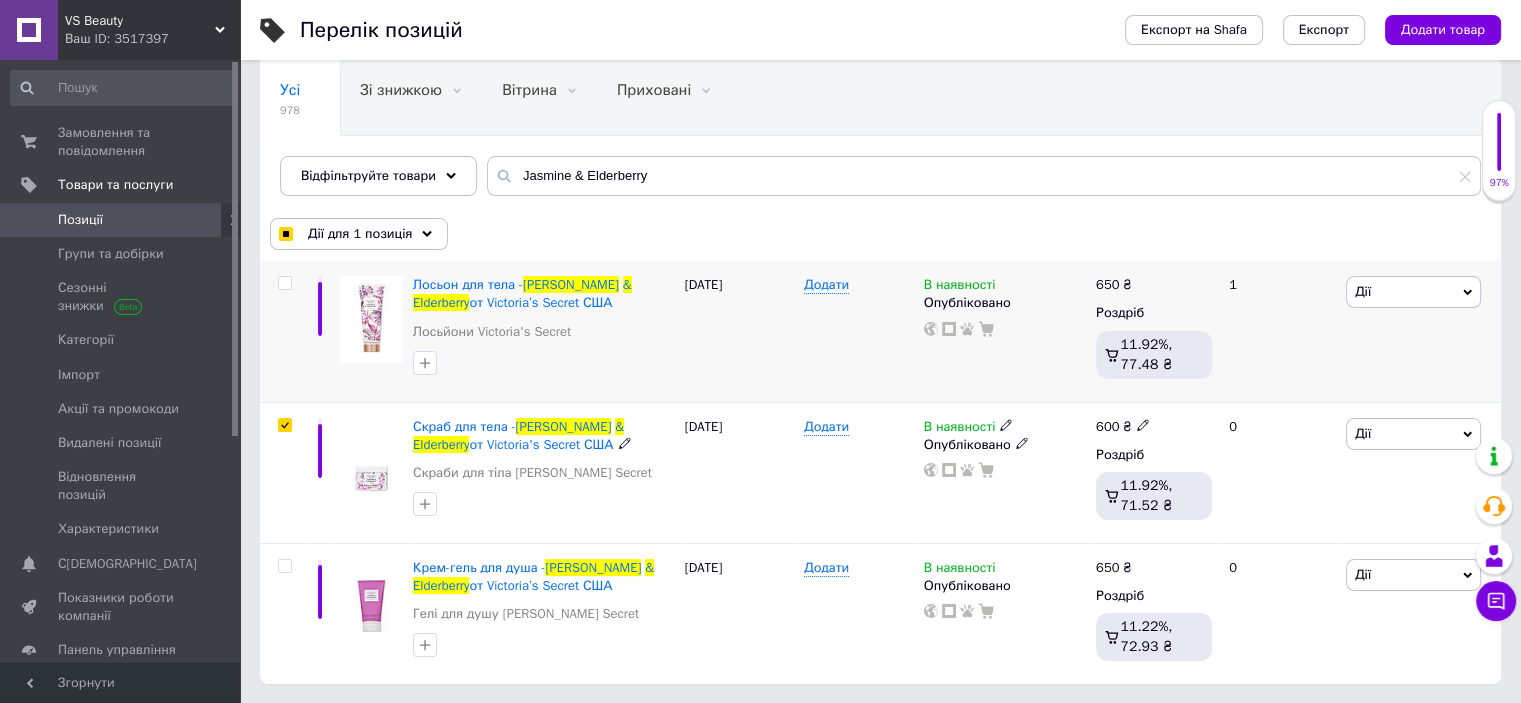 scroll, scrollTop: 169, scrollLeft: 0, axis: vertical 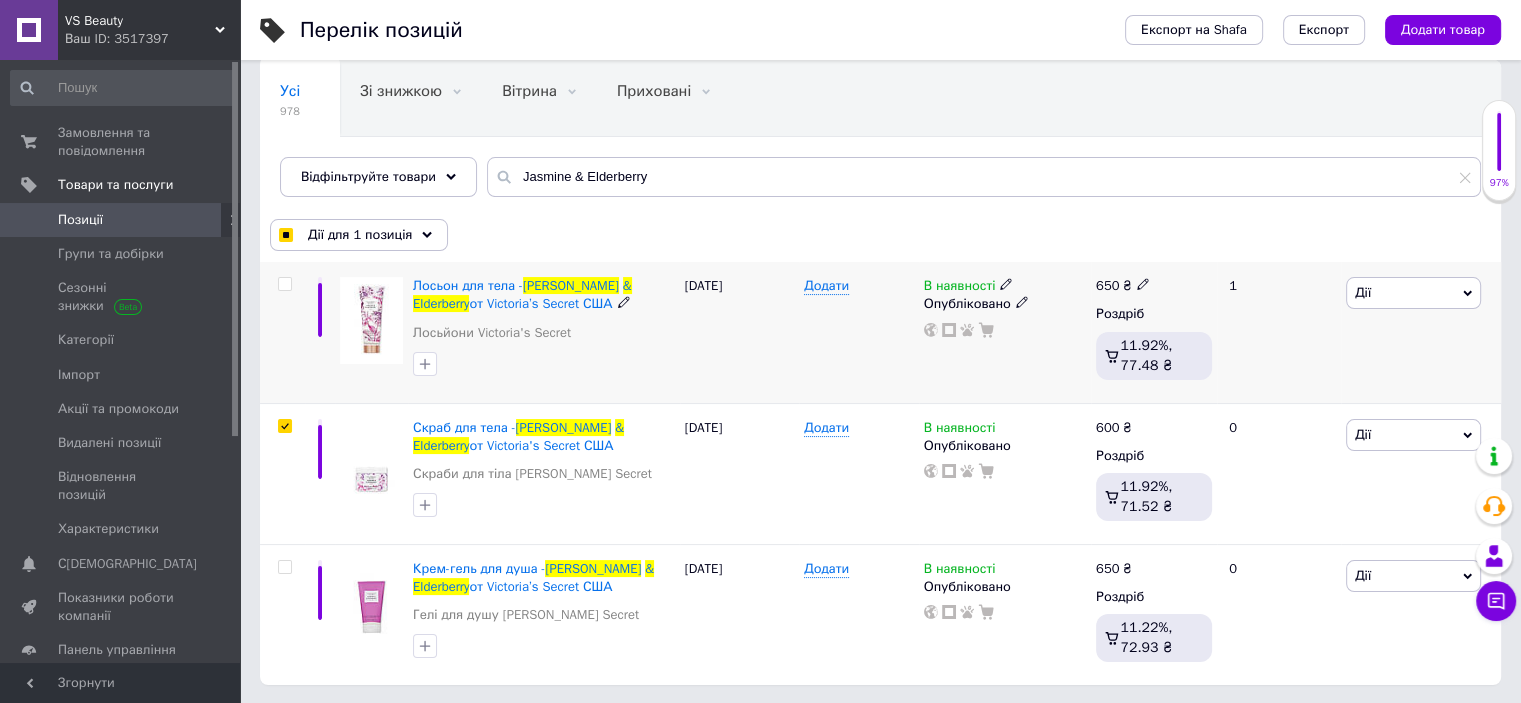 click at bounding box center (284, 284) 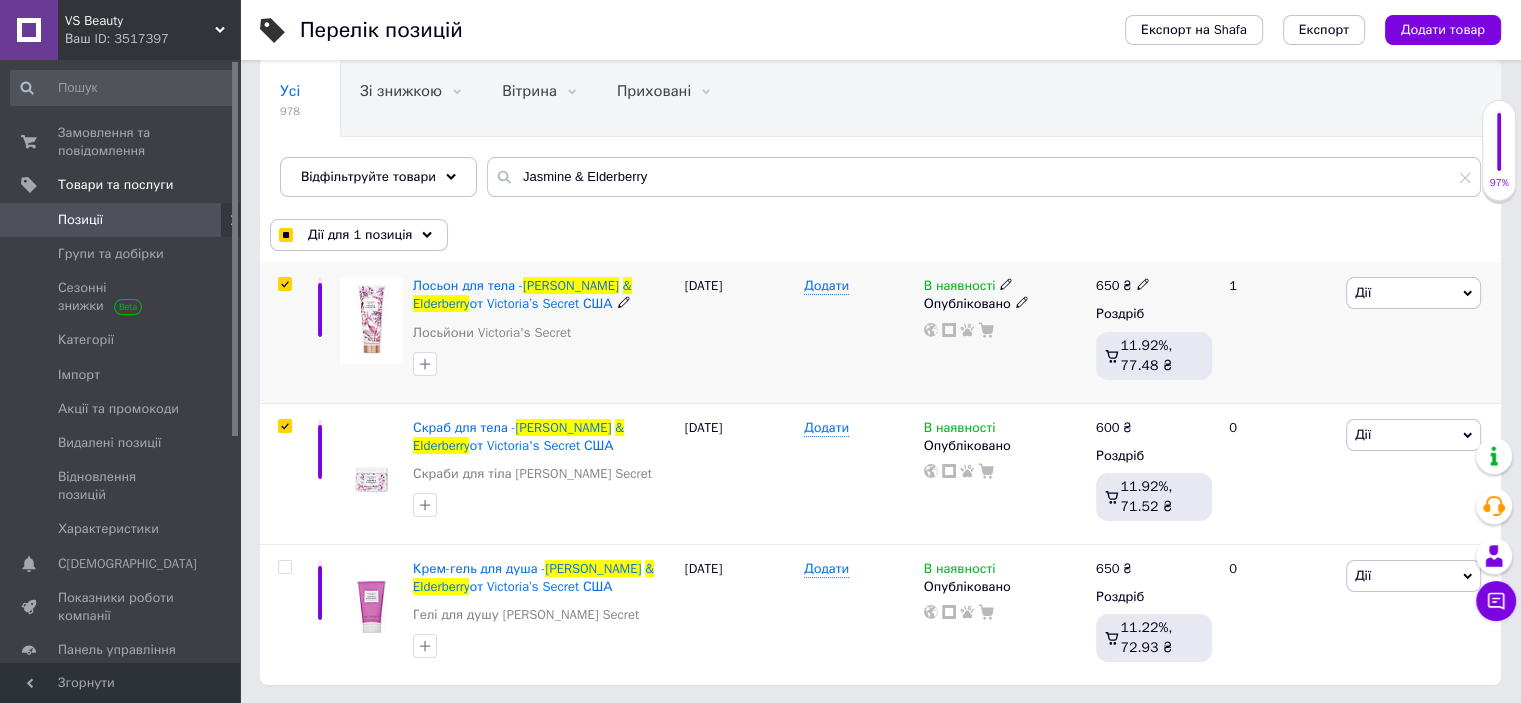 checkbox on "true" 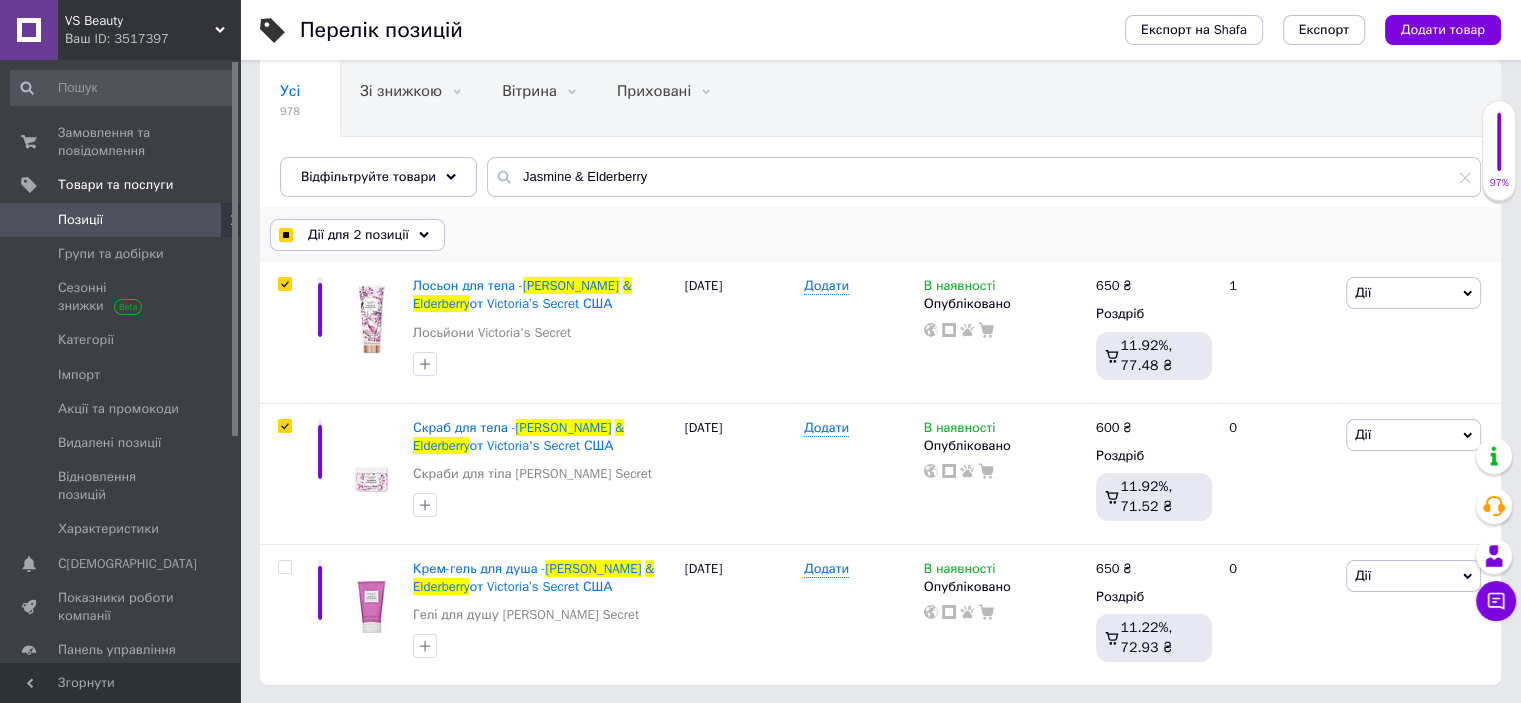 click on "Дії для 2 позиції" at bounding box center (358, 235) 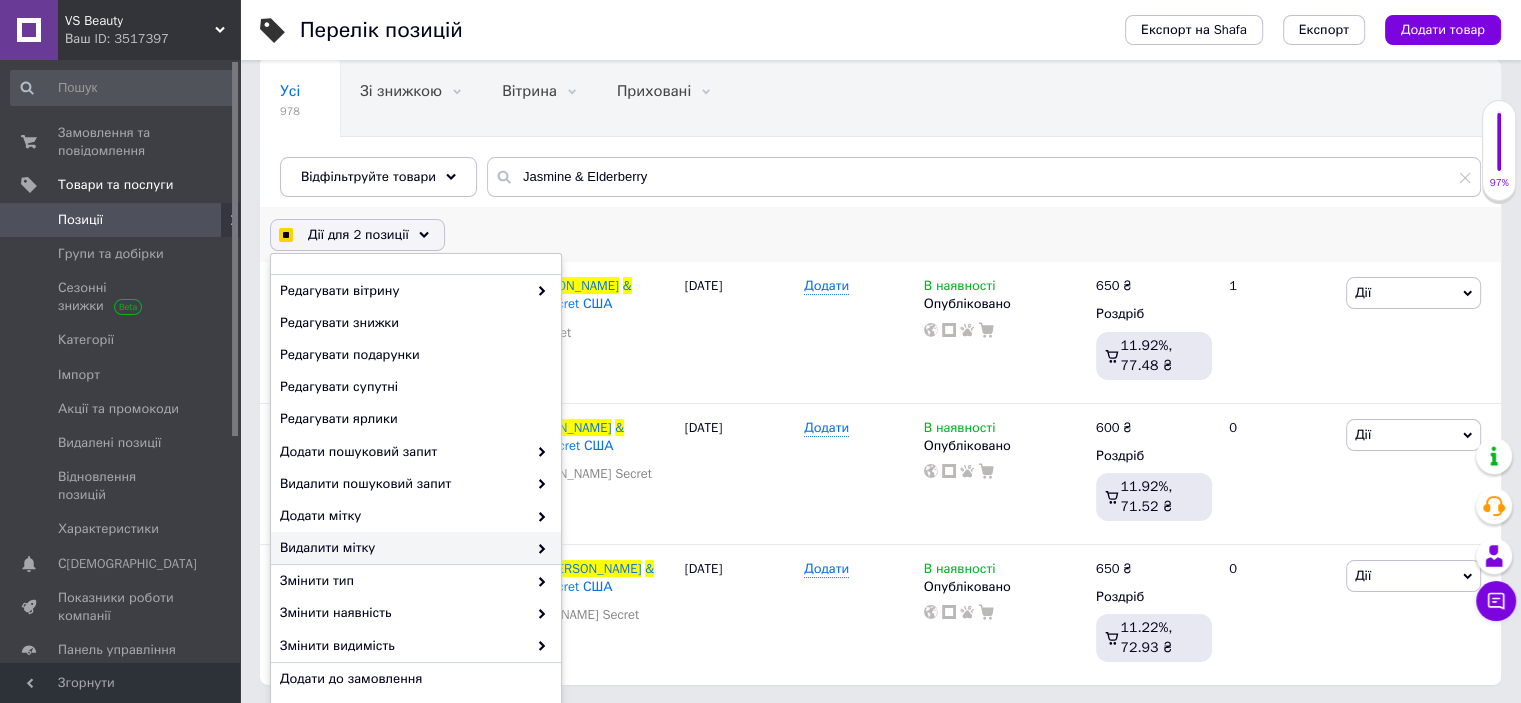 scroll, scrollTop: 152, scrollLeft: 0, axis: vertical 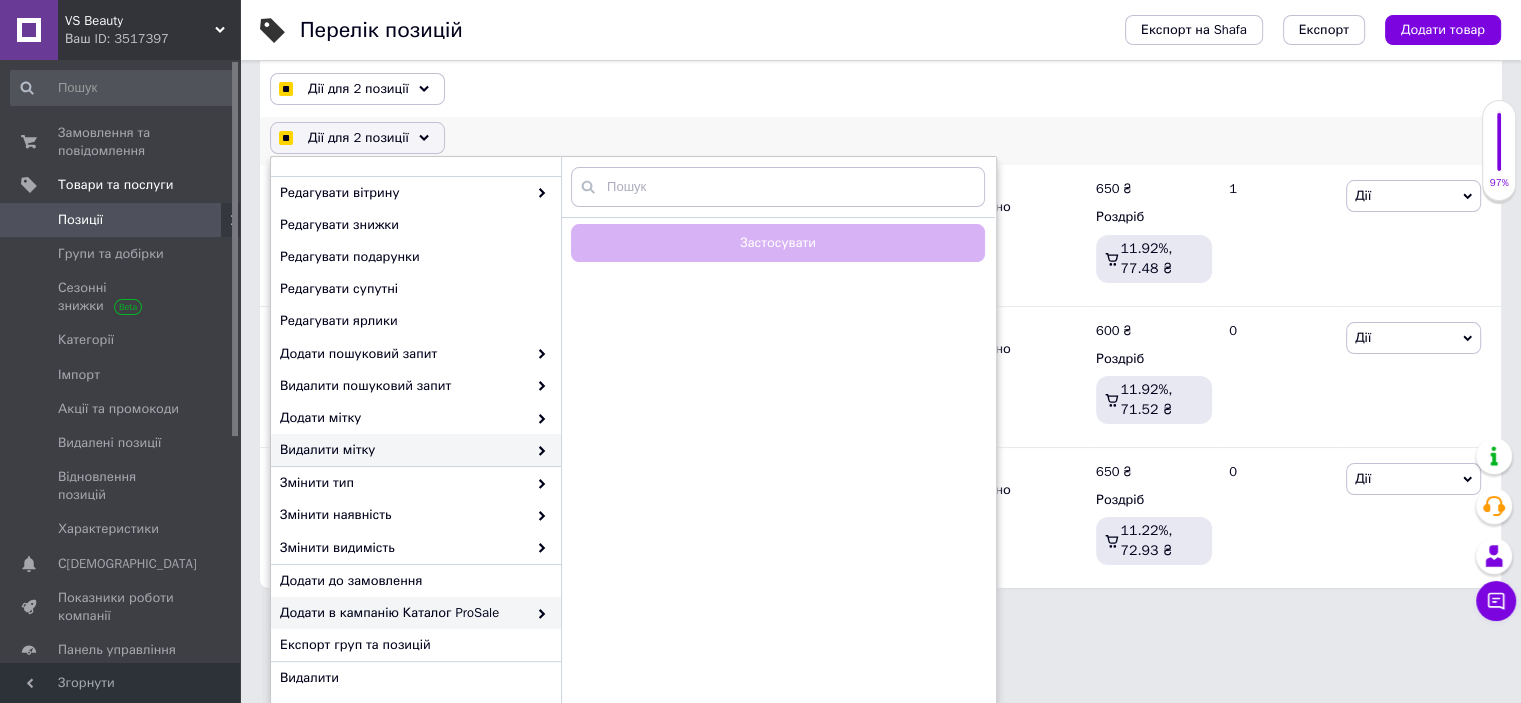 checkbox on "true" 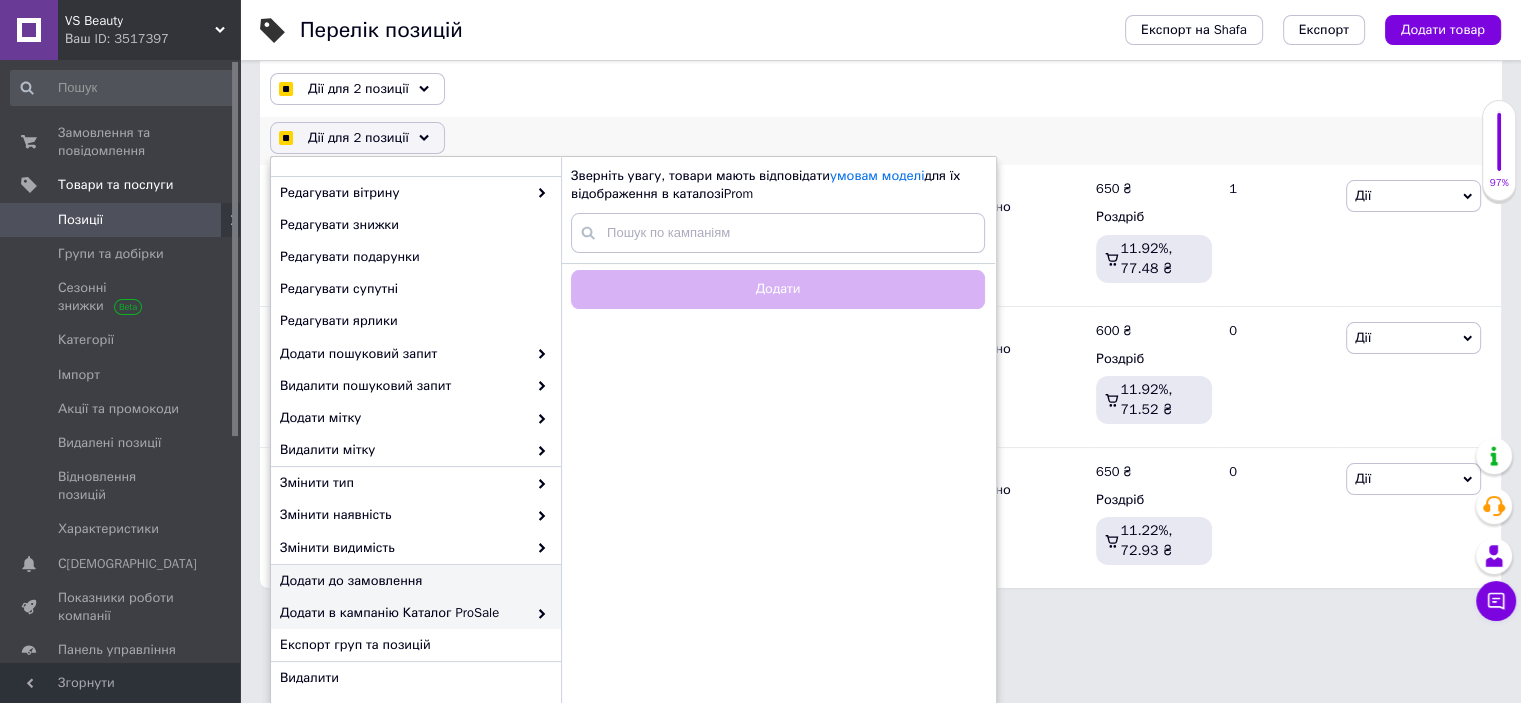 scroll, scrollTop: 267, scrollLeft: 0, axis: vertical 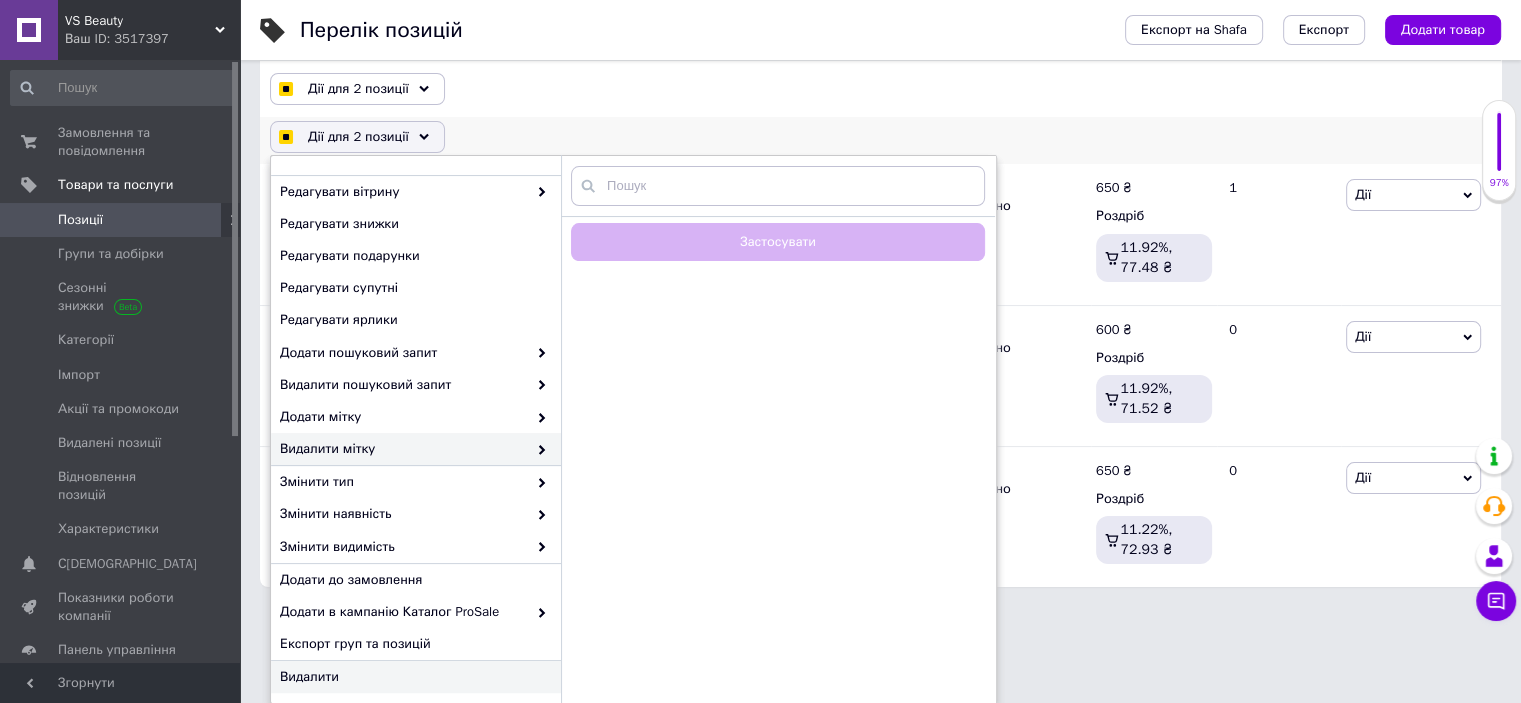 click on "Видалити" at bounding box center [413, 677] 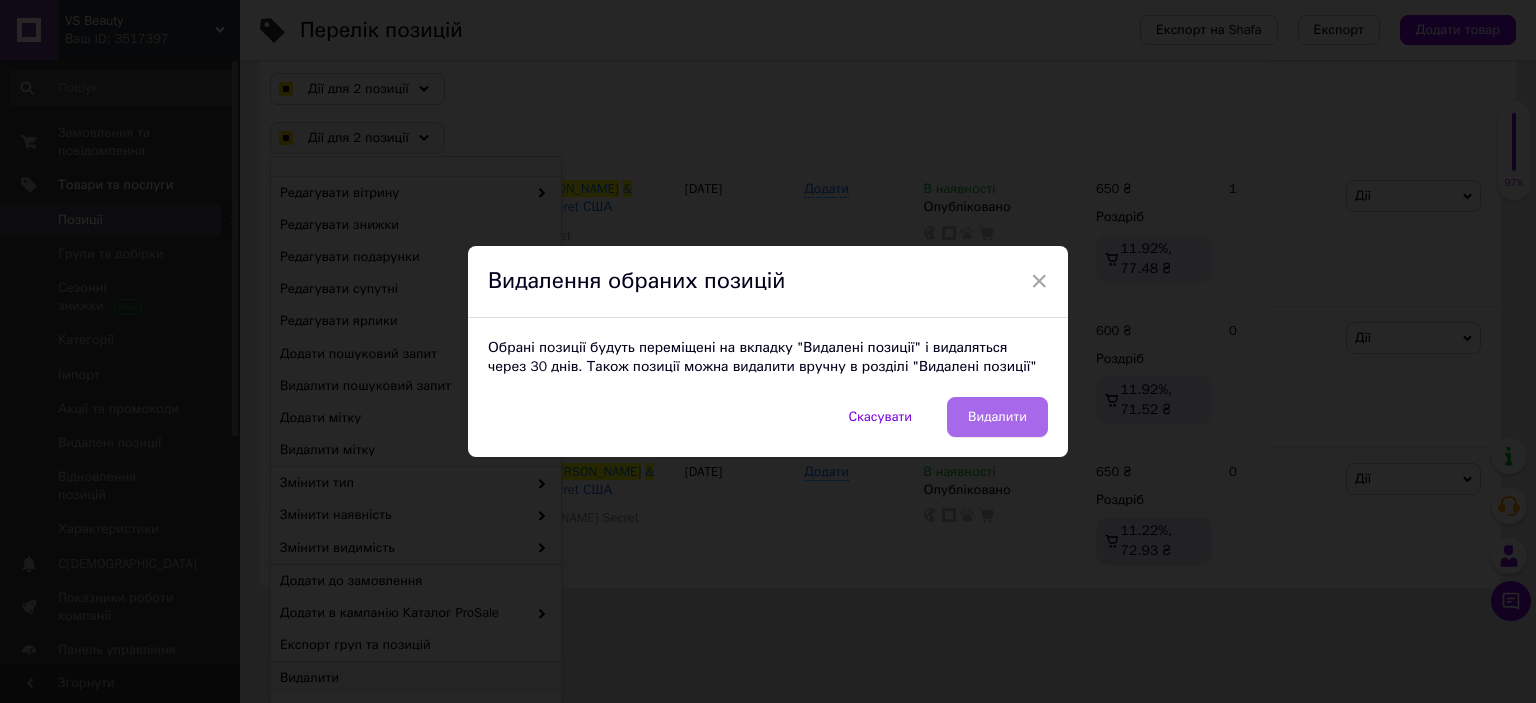 click on "Видалити" at bounding box center [997, 417] 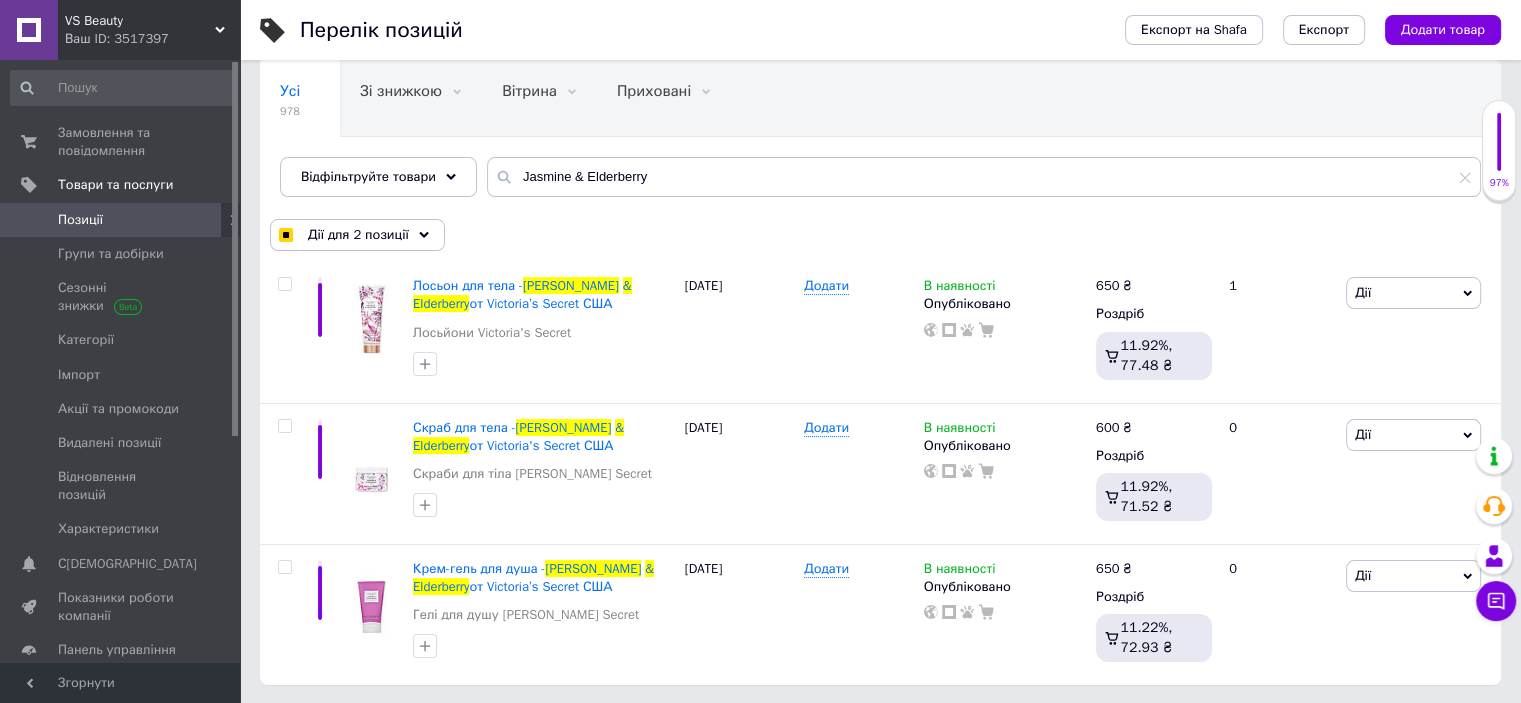 checkbox on "false" 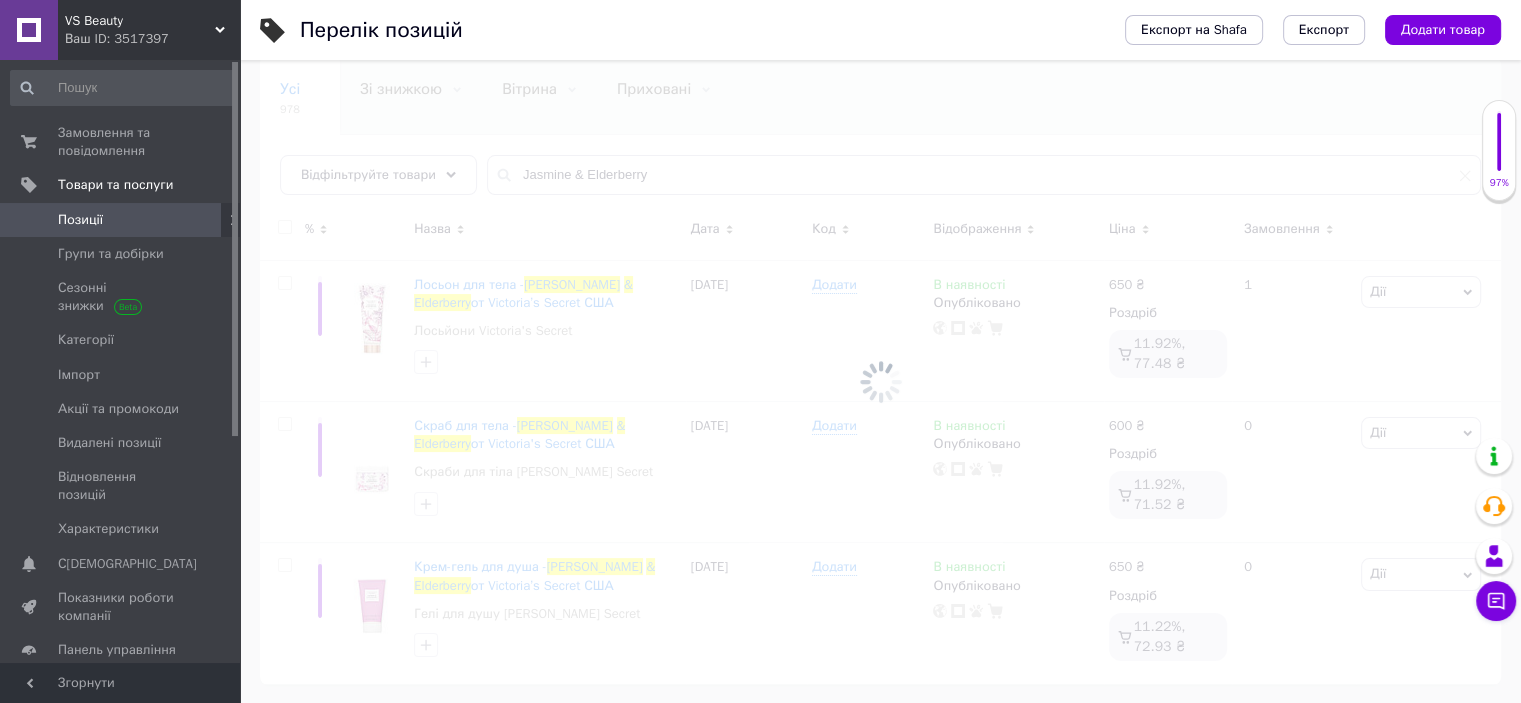 scroll, scrollTop: 170, scrollLeft: 0, axis: vertical 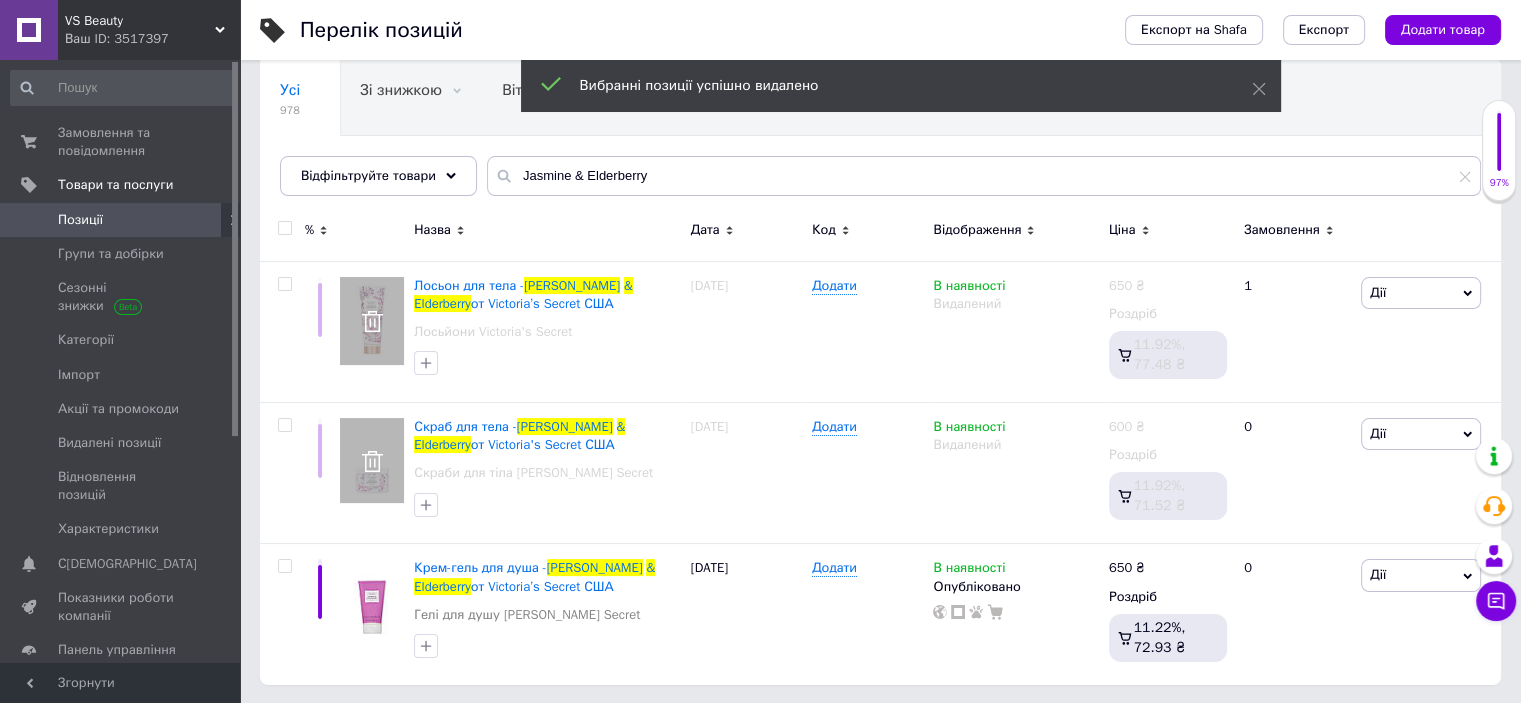 click on "Ваш ID: 3517397" at bounding box center [152, 39] 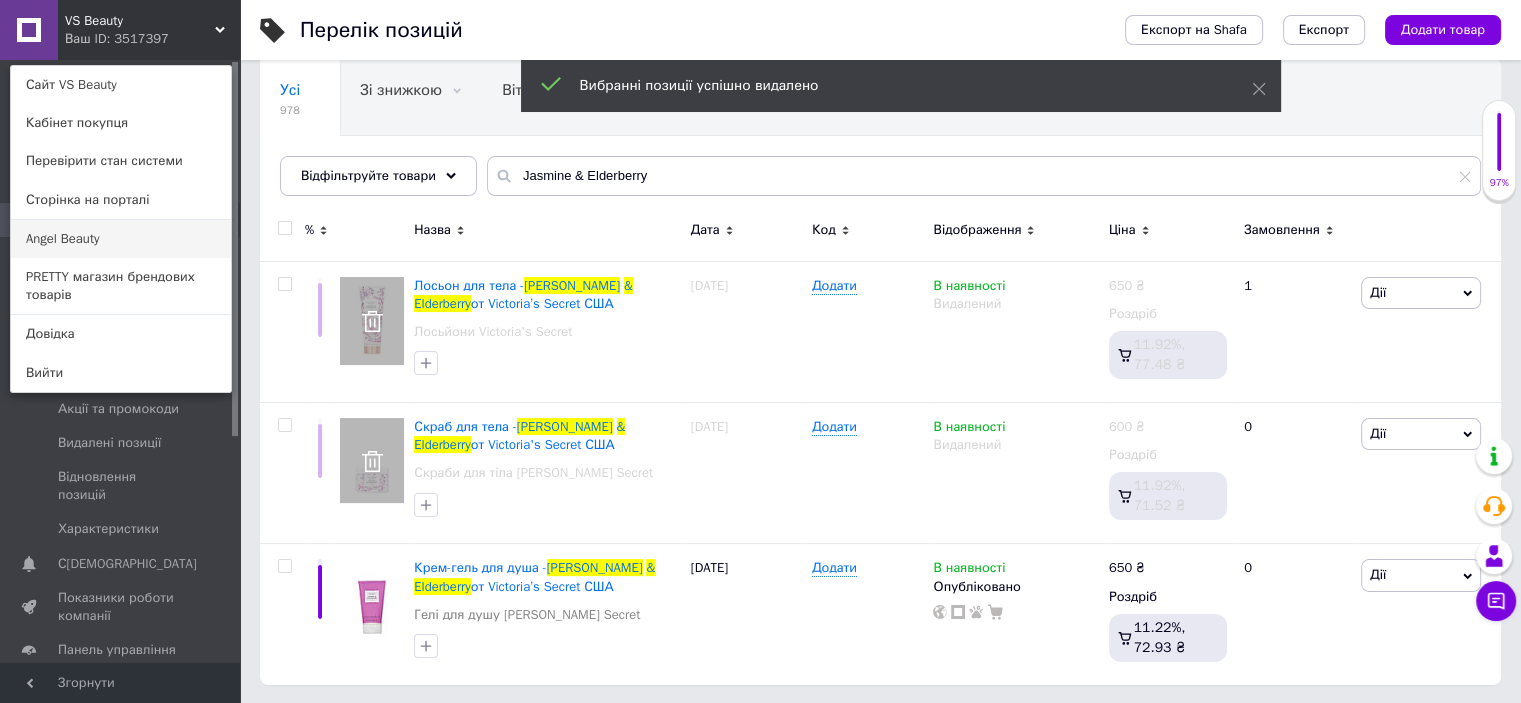 click on "Angel Beauty" at bounding box center [121, 239] 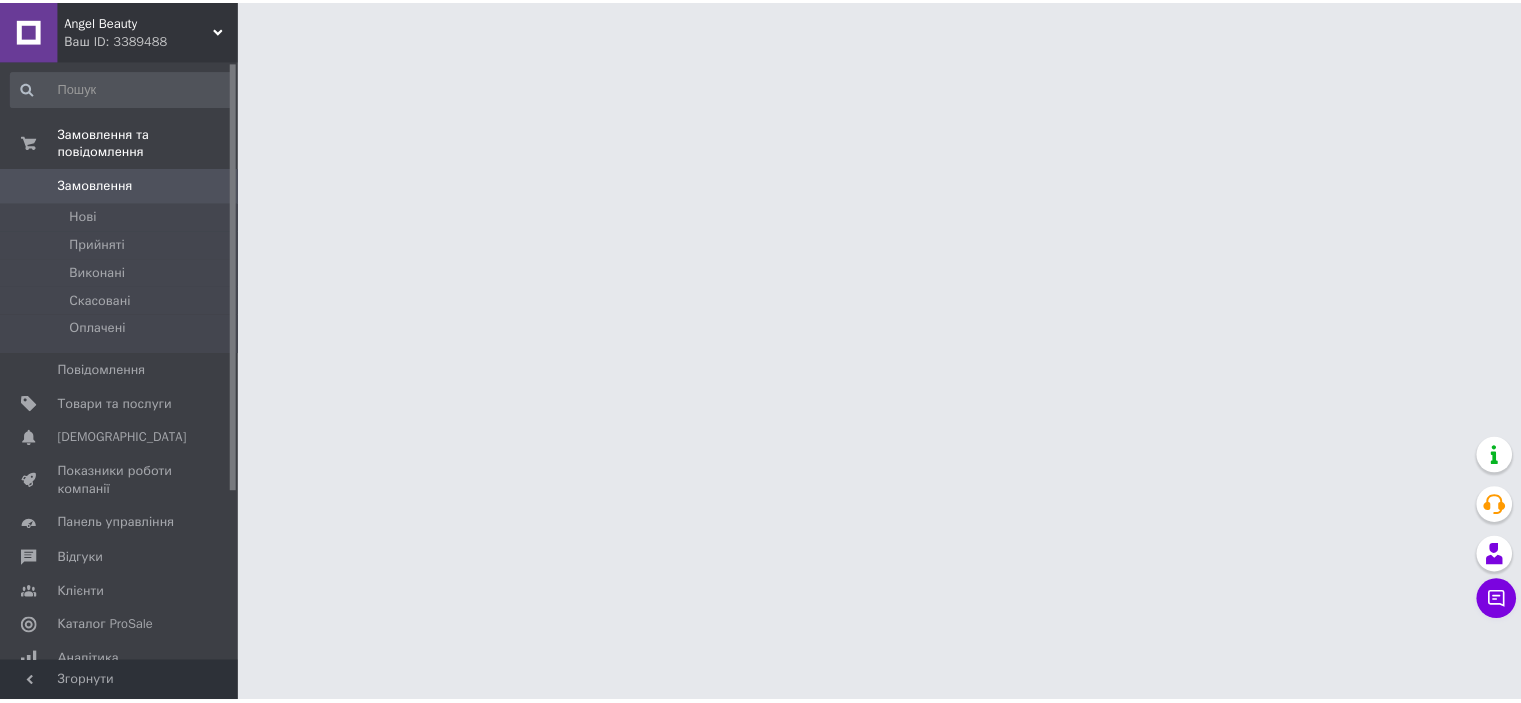scroll, scrollTop: 0, scrollLeft: 0, axis: both 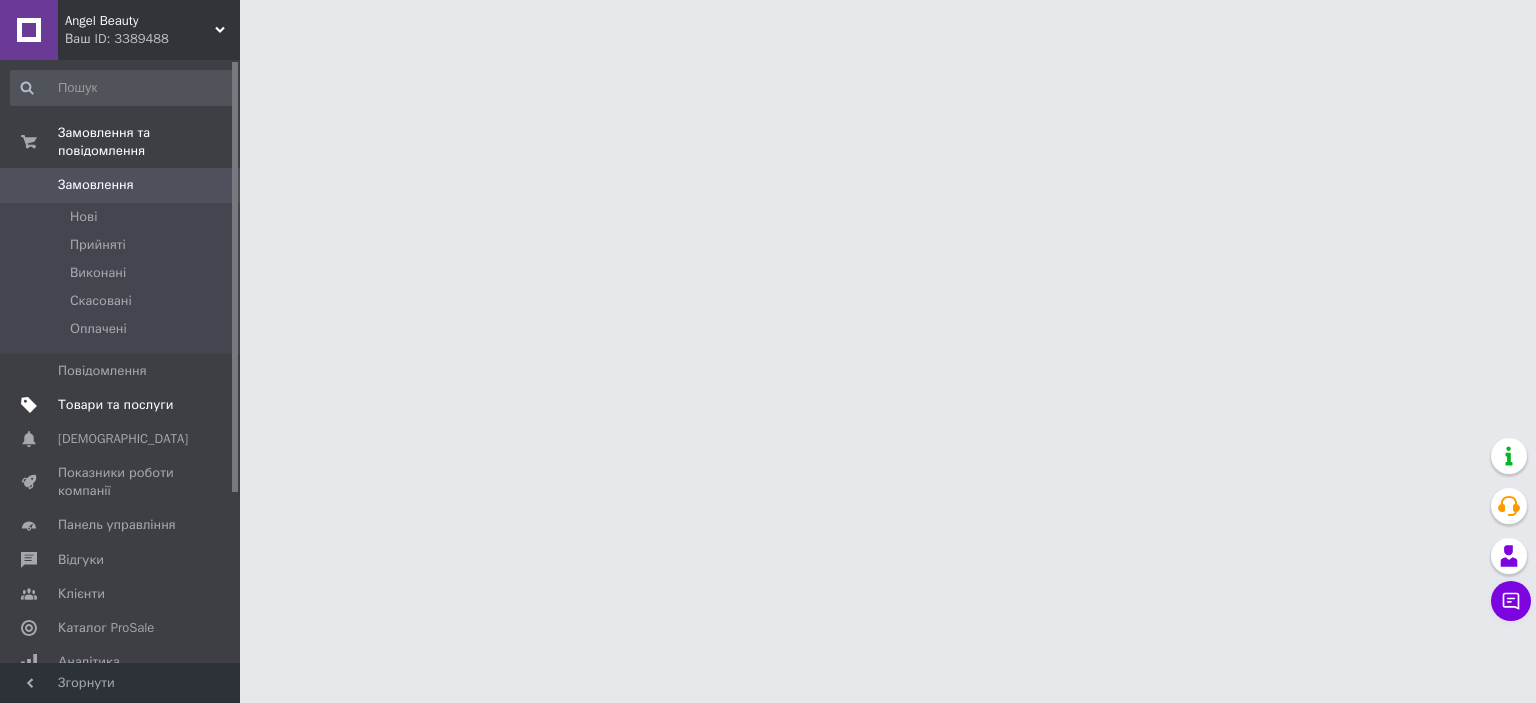 click on "Товари та послуги" at bounding box center (115, 405) 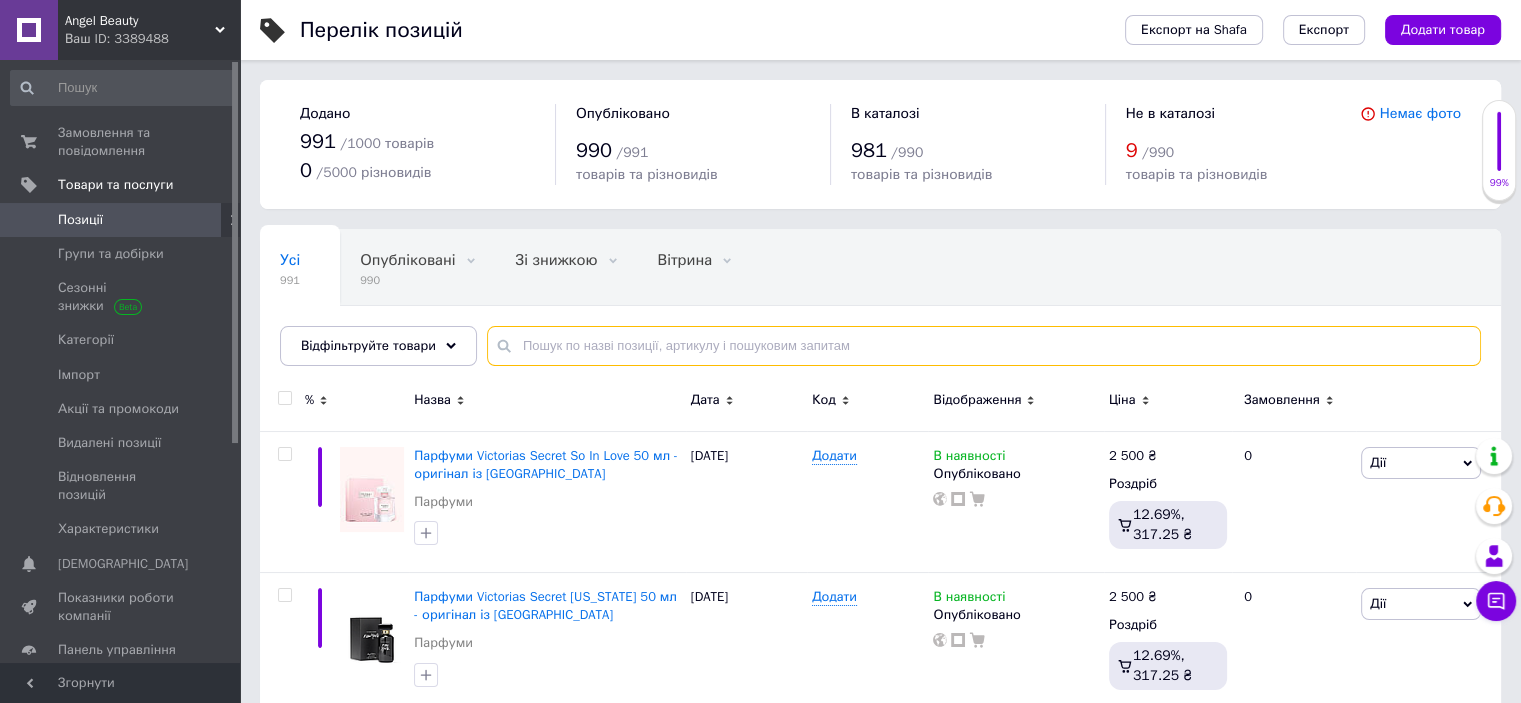 click at bounding box center (984, 346) 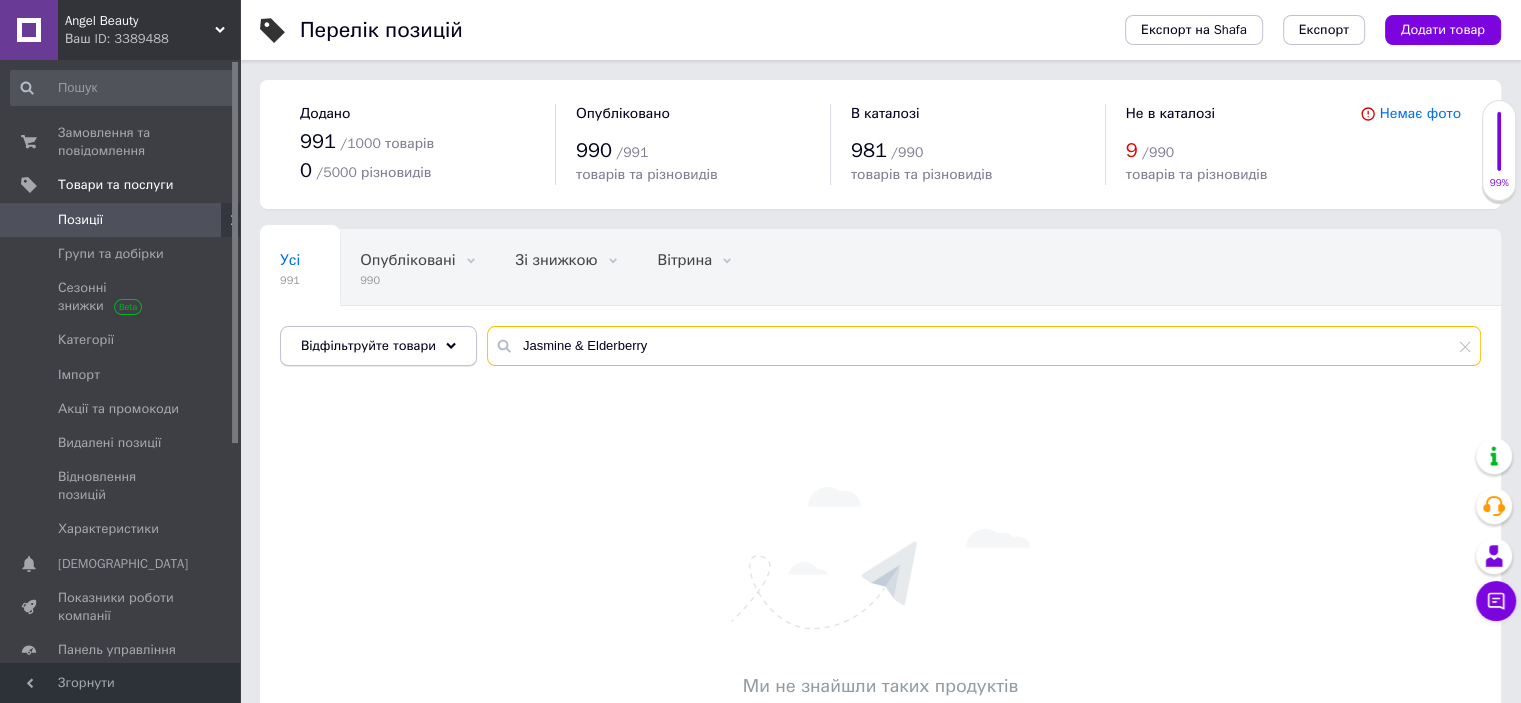 drag, startPoint x: 580, startPoint y: 345, endPoint x: 460, endPoint y: 347, distance: 120.01666 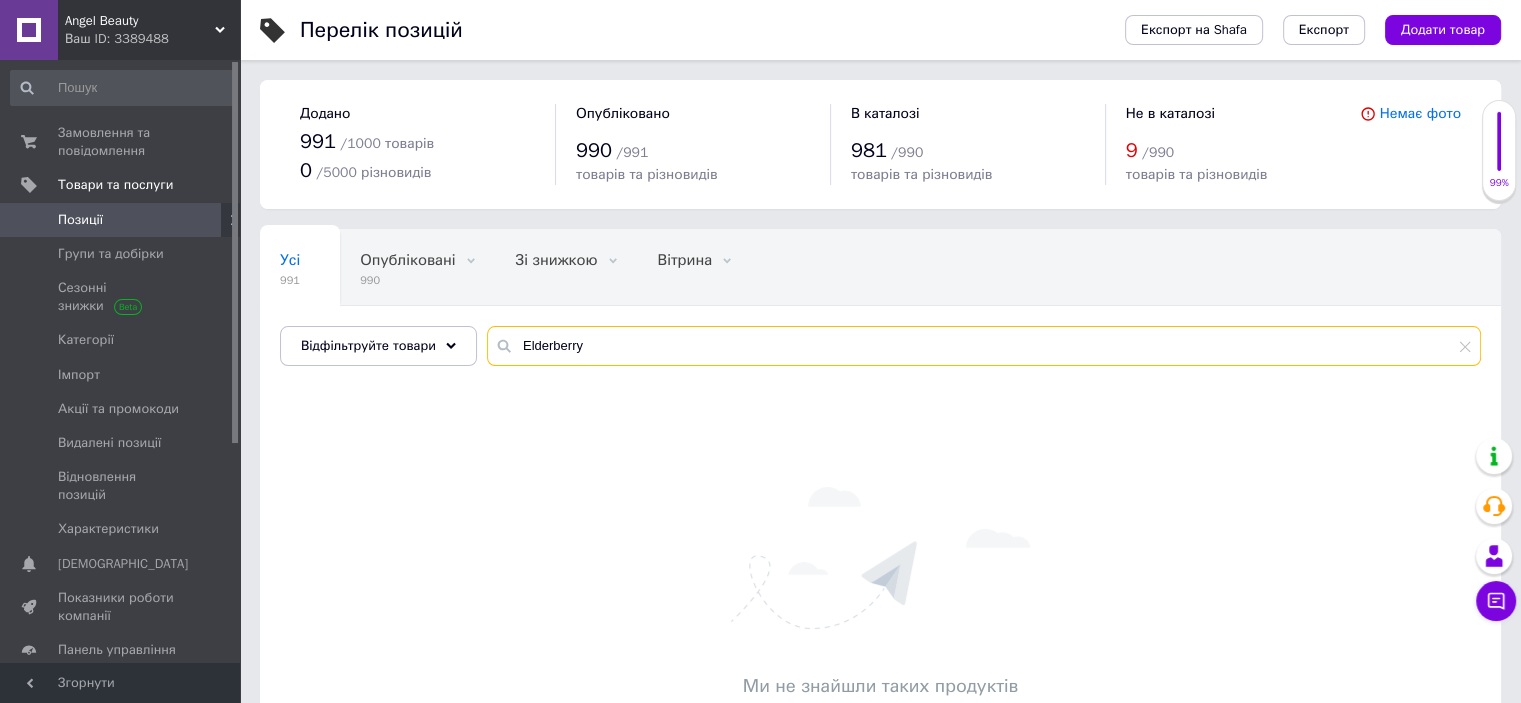 type on "Elderberry" 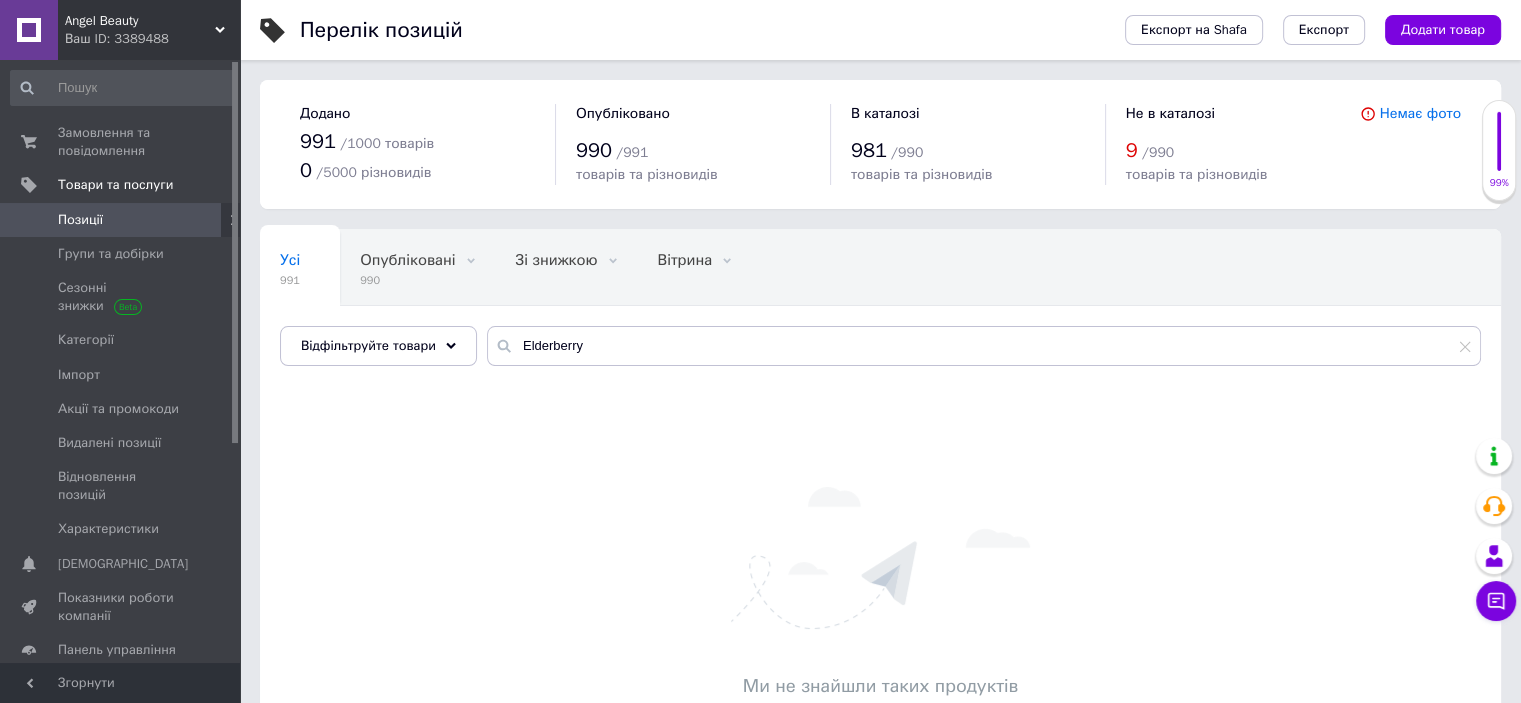 click at bounding box center [880, 558] 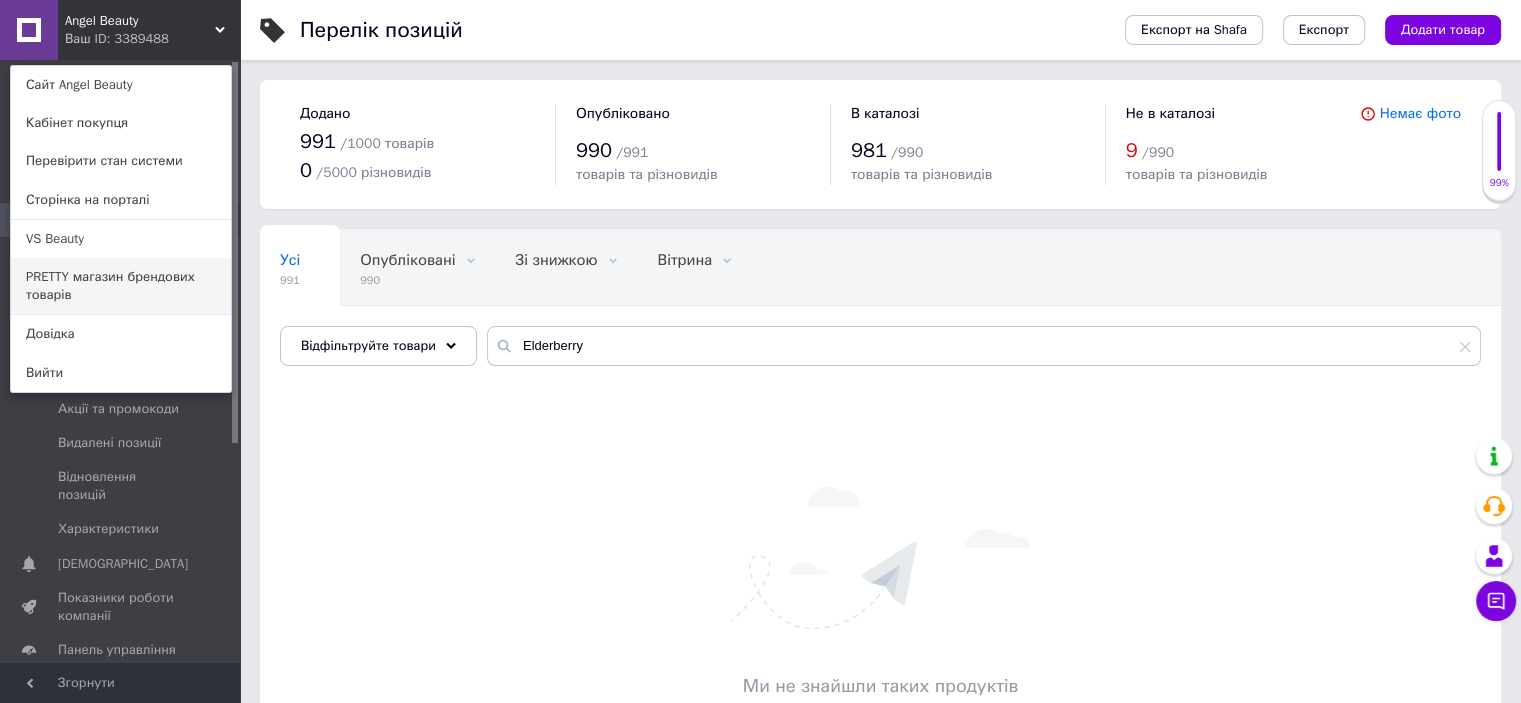 click on "PRETTY магазин брендових товарів" at bounding box center [121, 286] 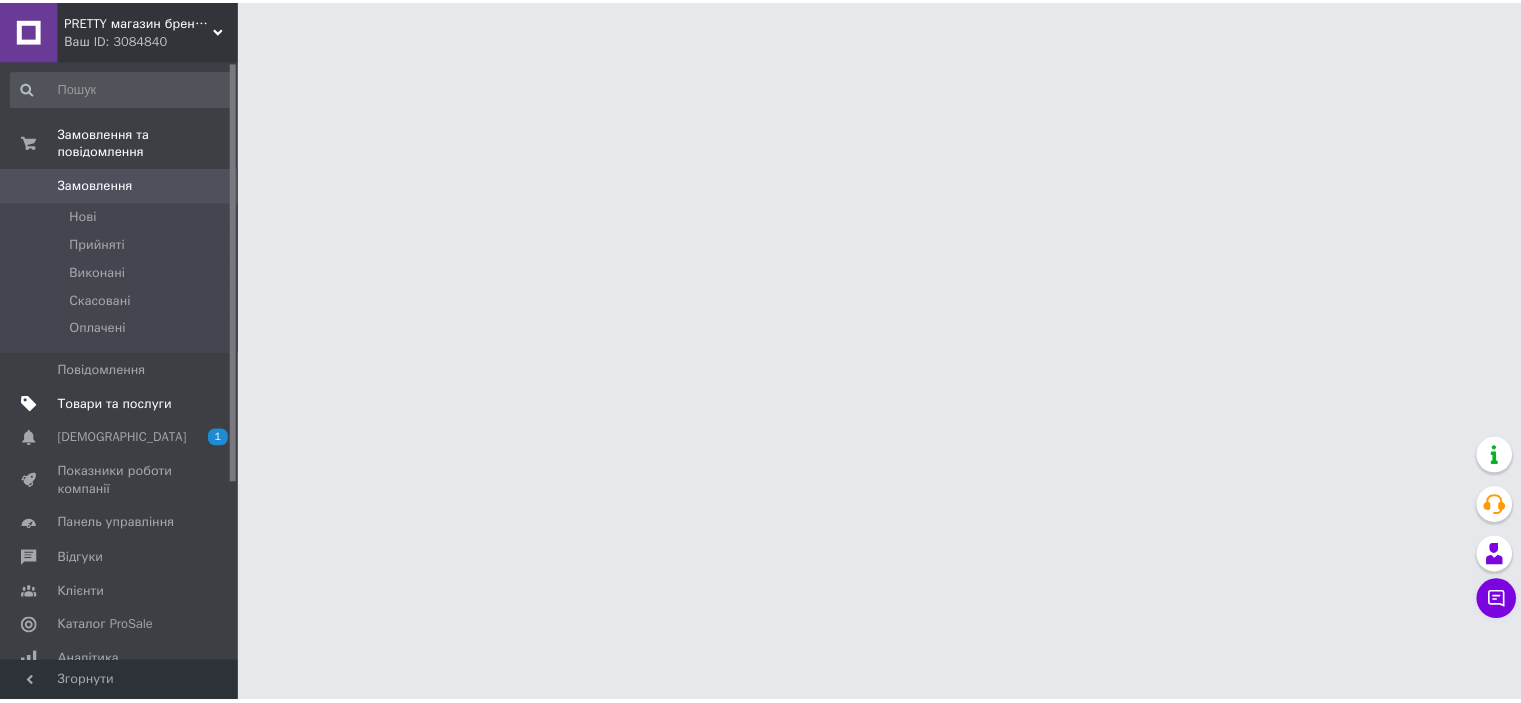 scroll, scrollTop: 0, scrollLeft: 0, axis: both 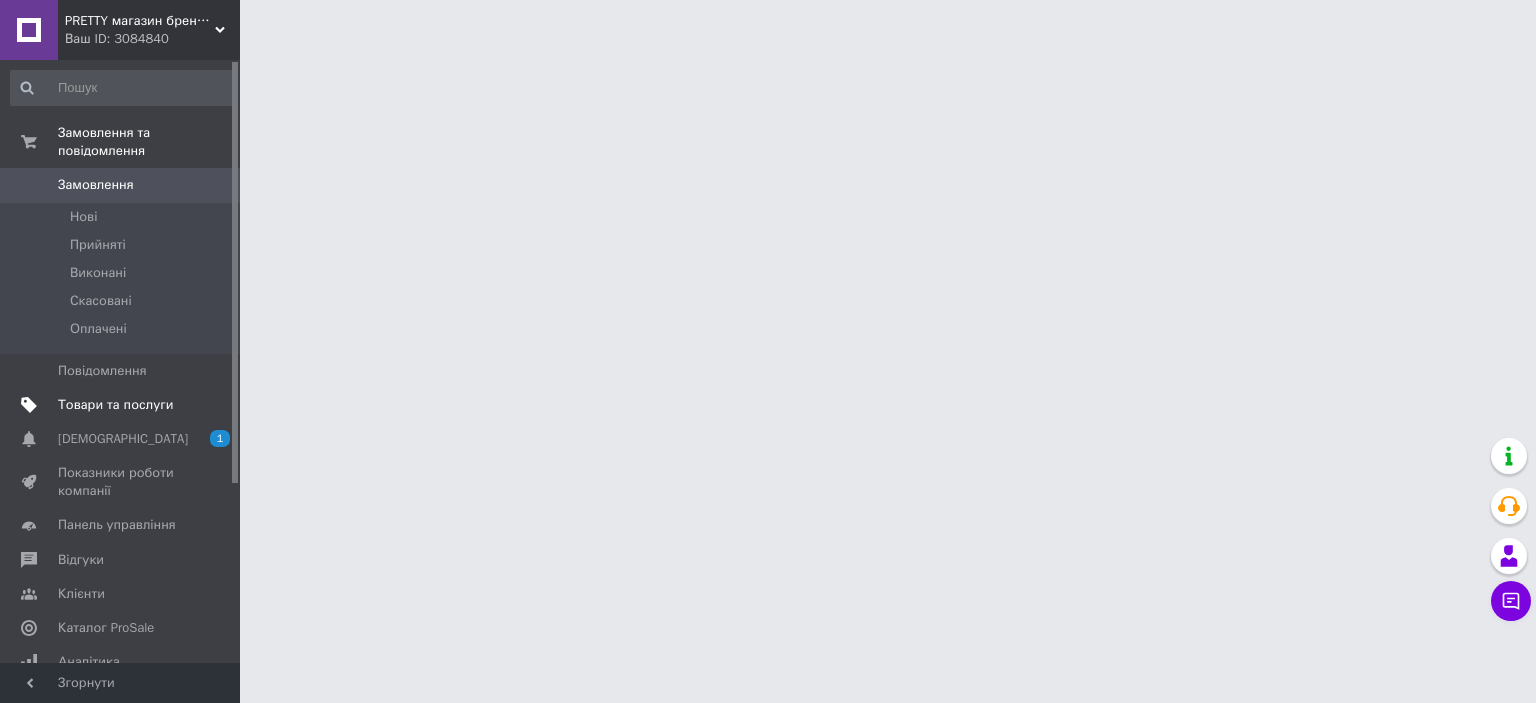 click on "Товари та послуги" at bounding box center [115, 405] 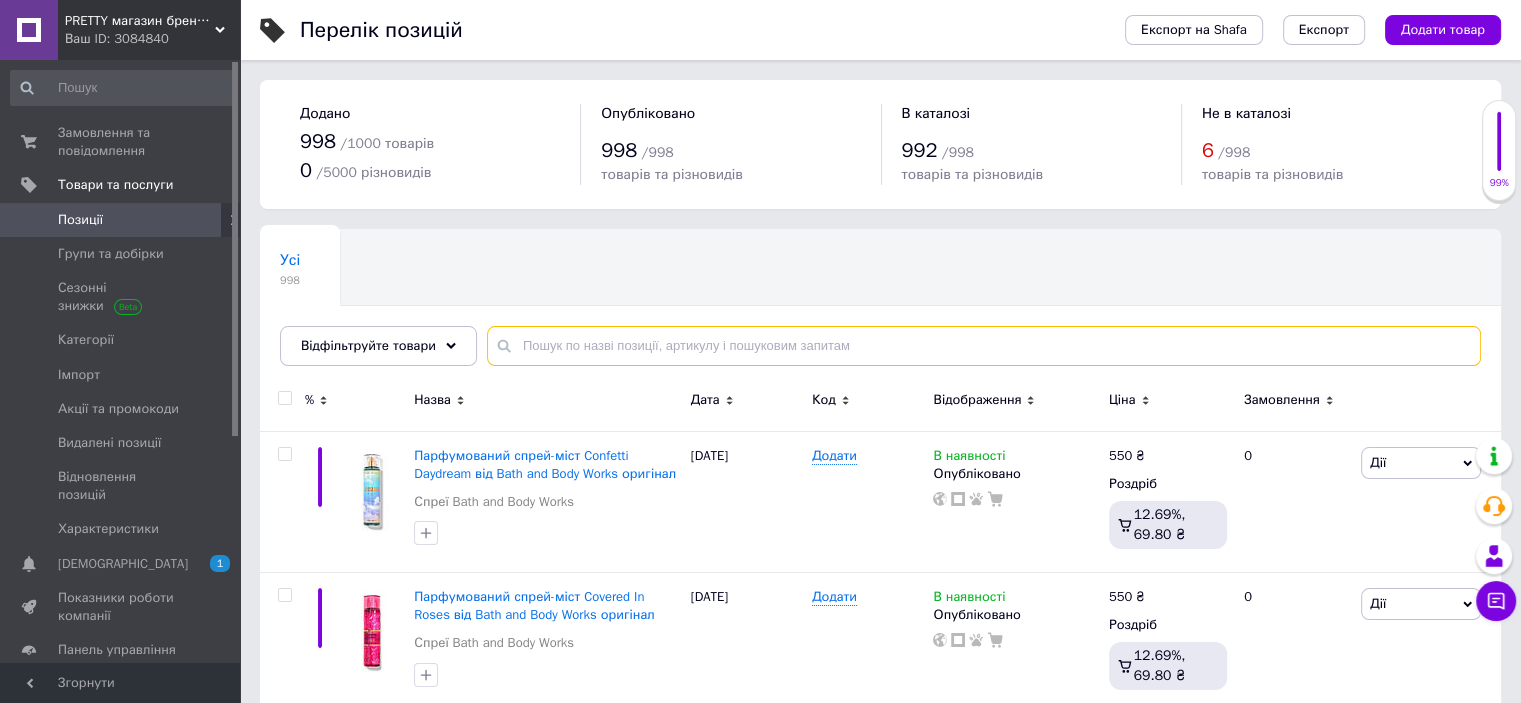 click at bounding box center [984, 346] 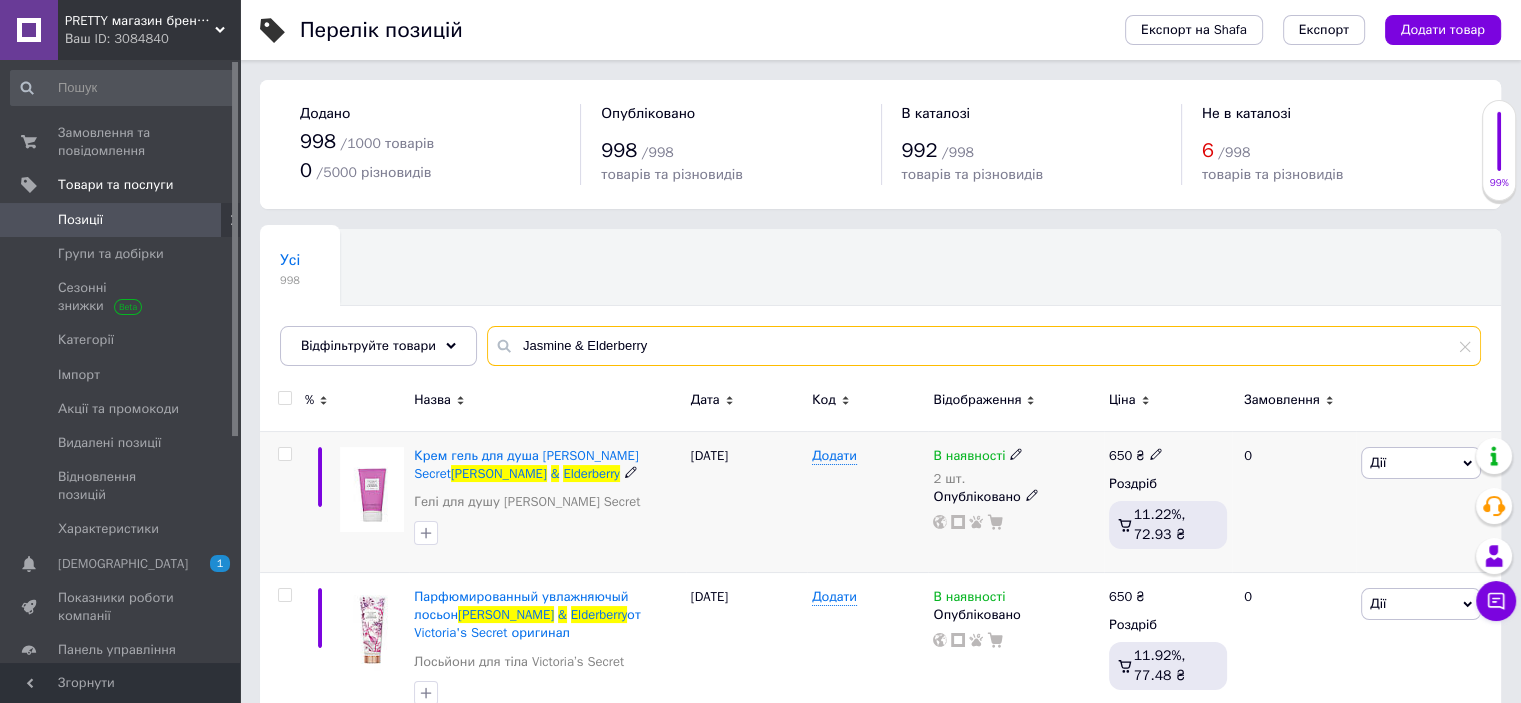 scroll, scrollTop: 100, scrollLeft: 0, axis: vertical 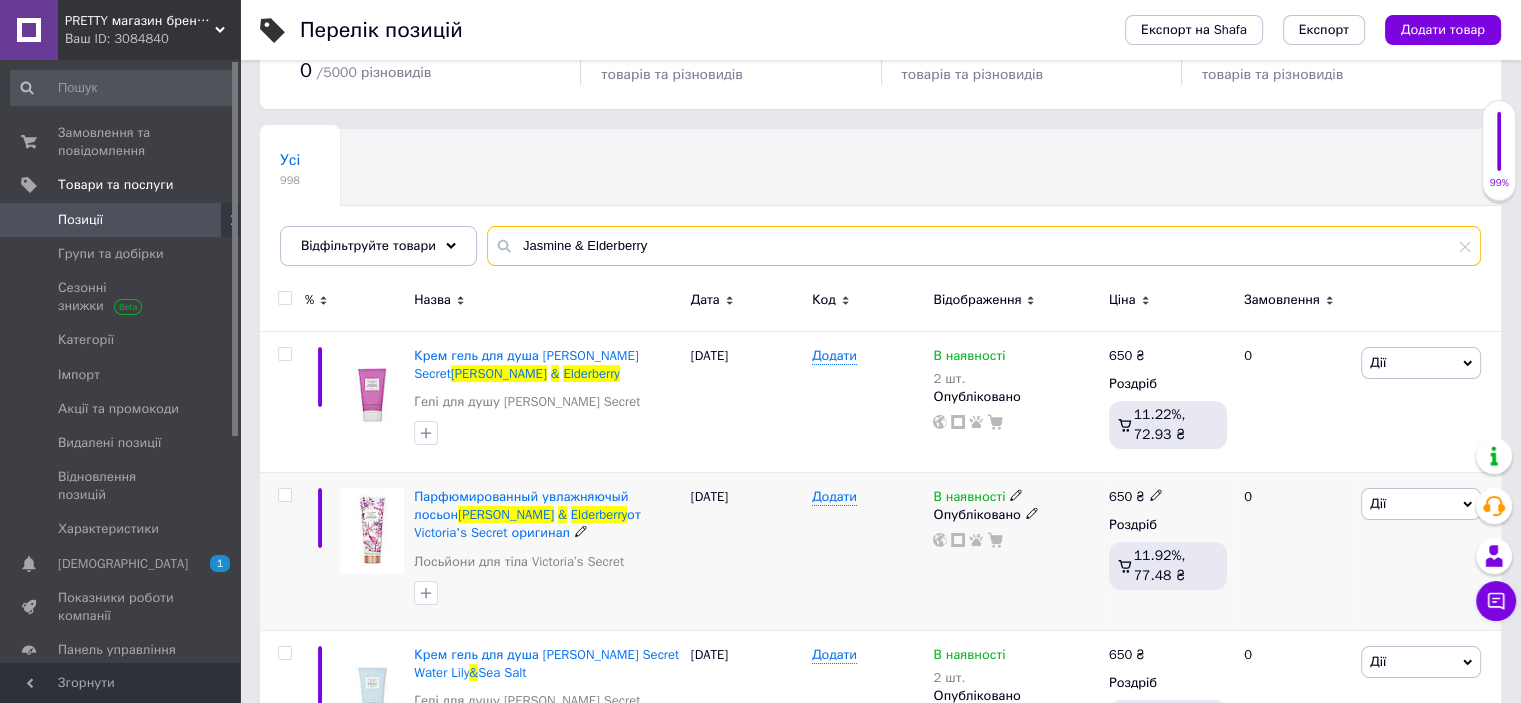 type on "Jasmine & Elderberry" 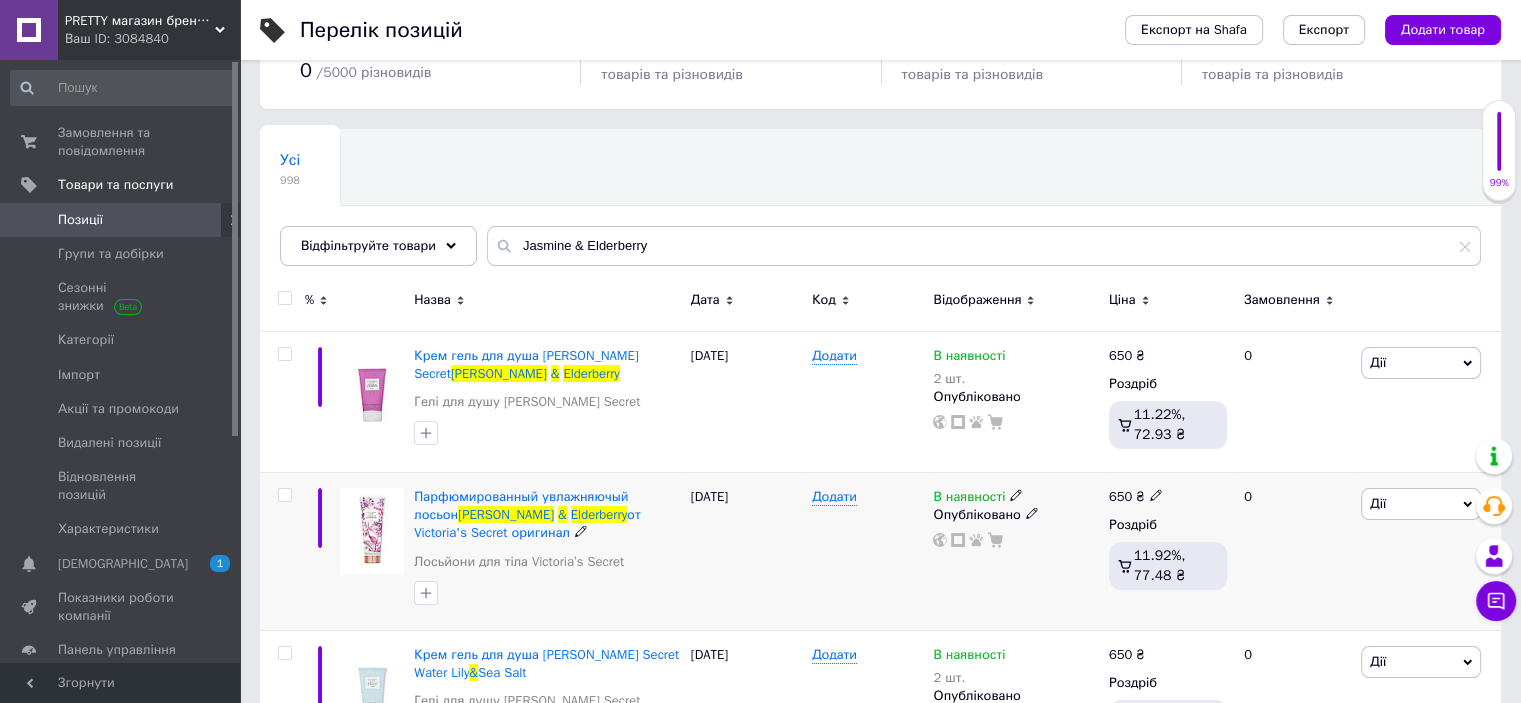 click at bounding box center [284, 495] 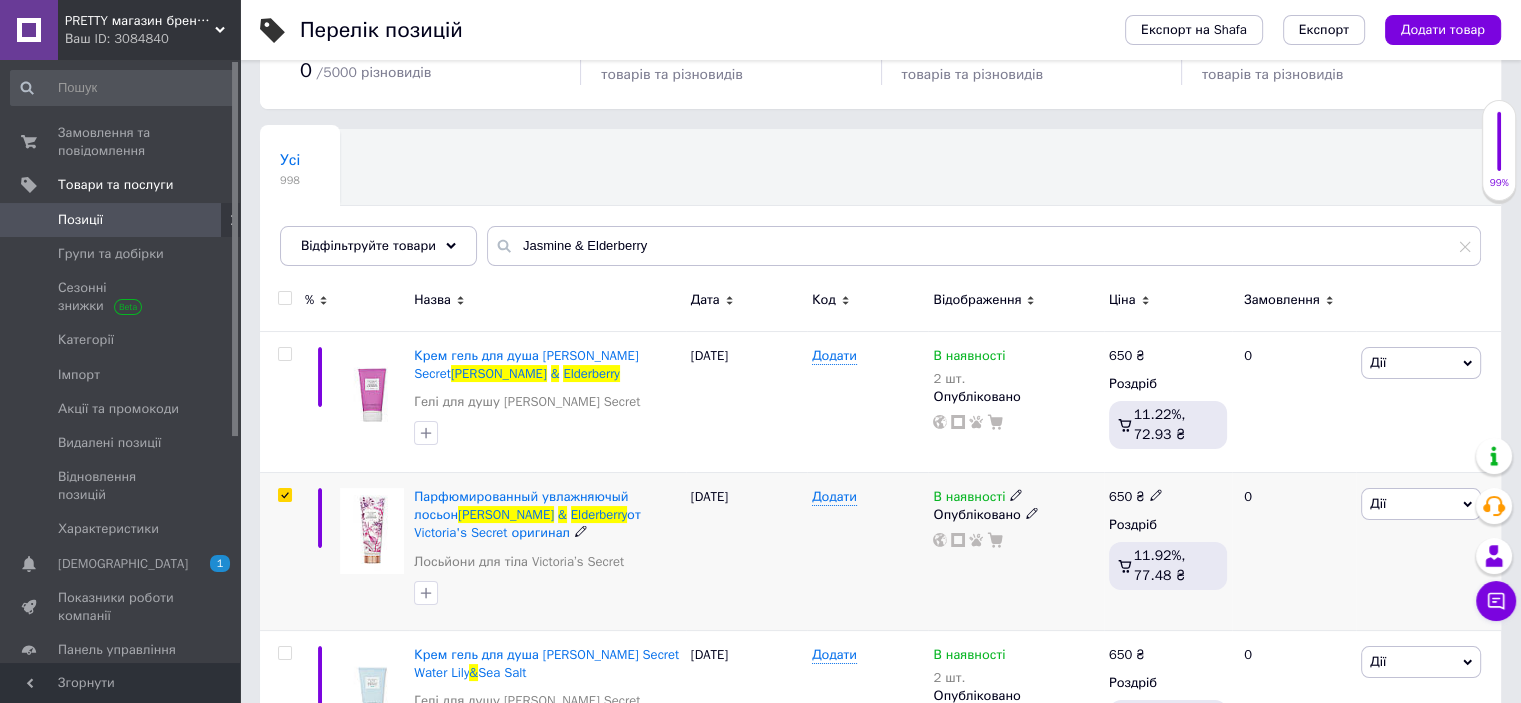 checkbox on "true" 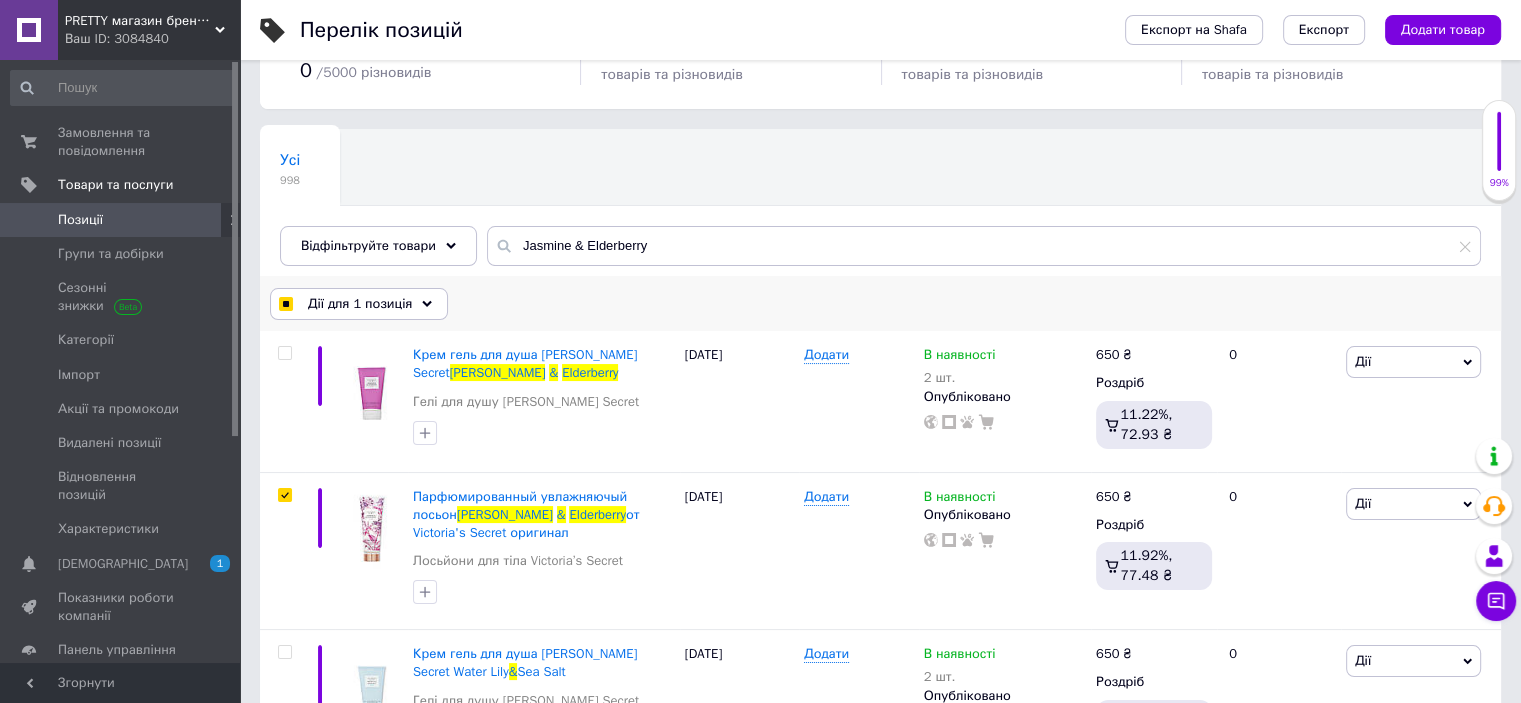 click on "Дії для 1 позиція" at bounding box center [360, 304] 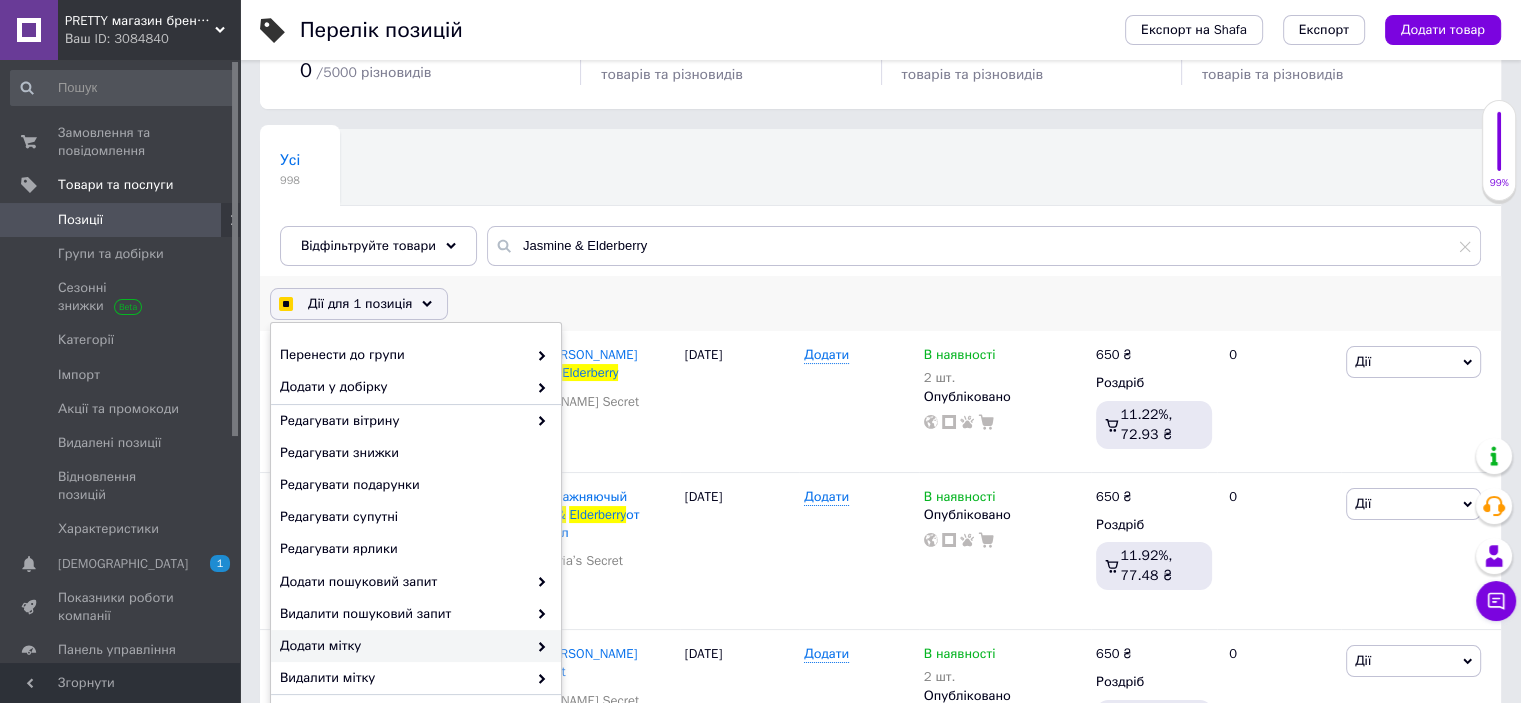 scroll, scrollTop: 152, scrollLeft: 0, axis: vertical 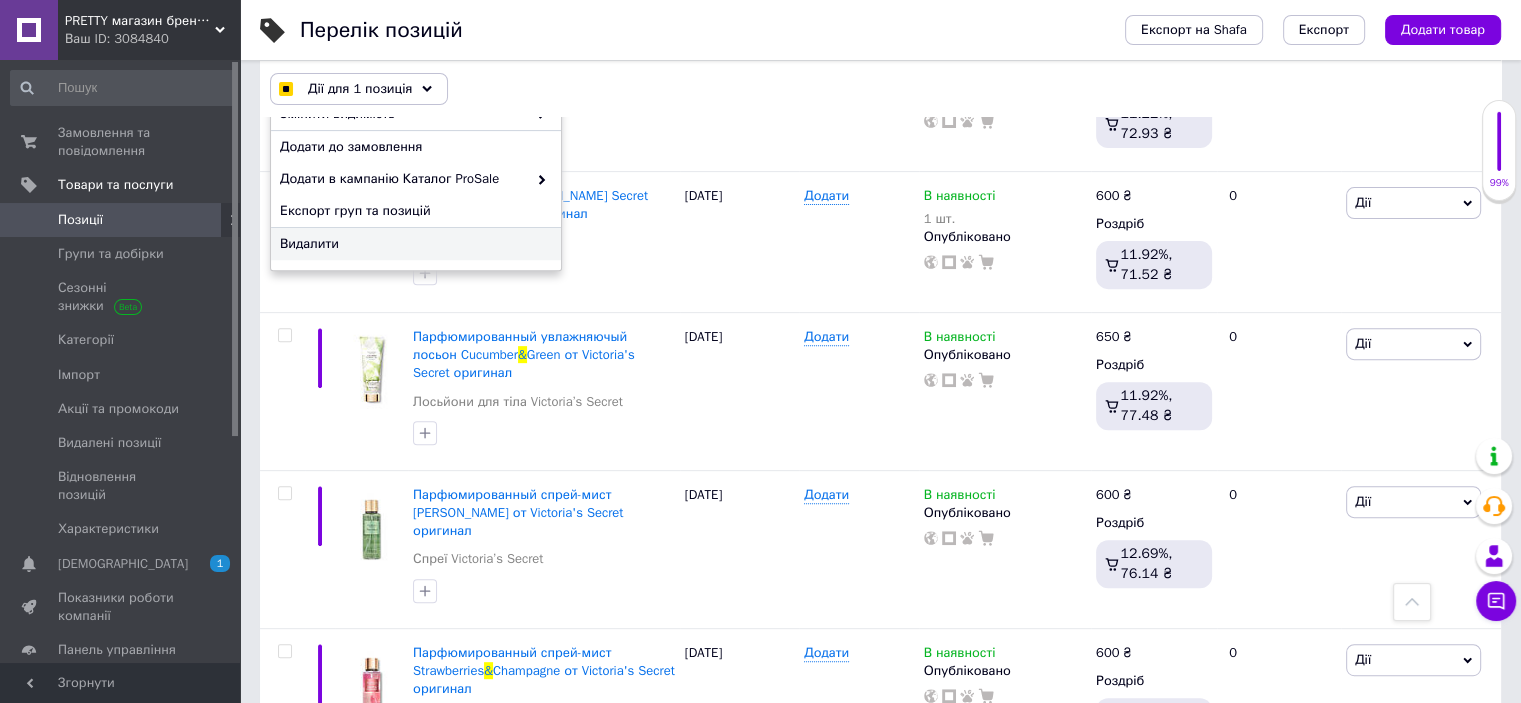 click on "Видалити" at bounding box center [413, 244] 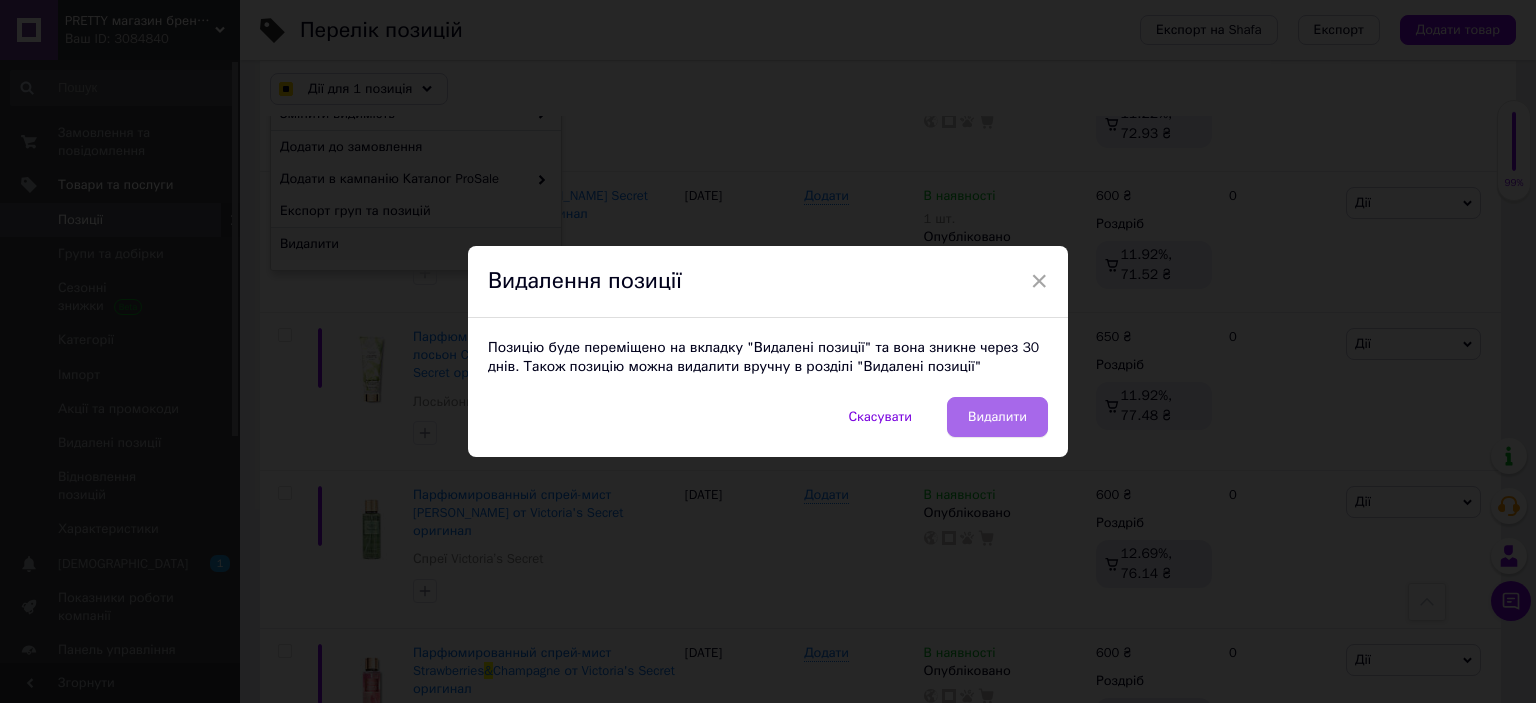 click on "Видалити" at bounding box center [997, 417] 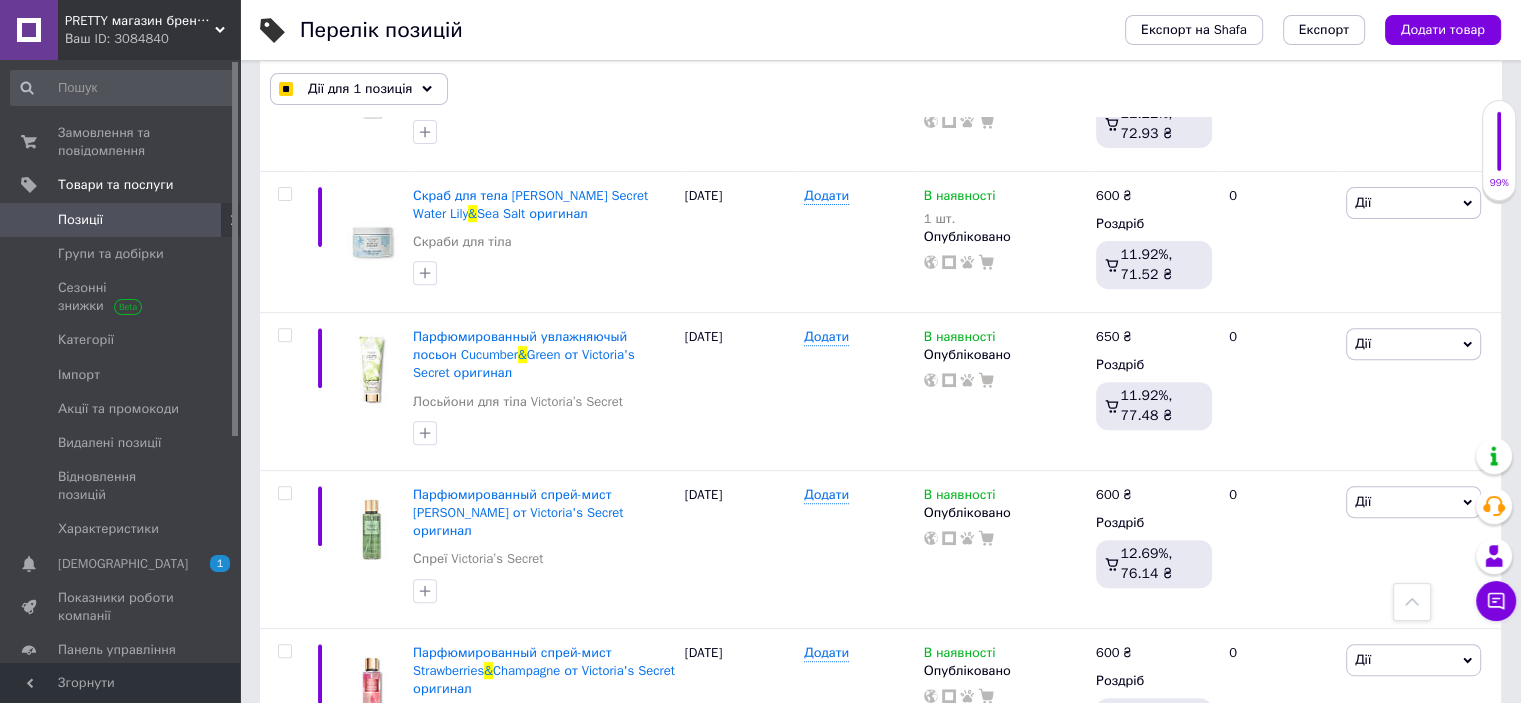 checkbox on "false" 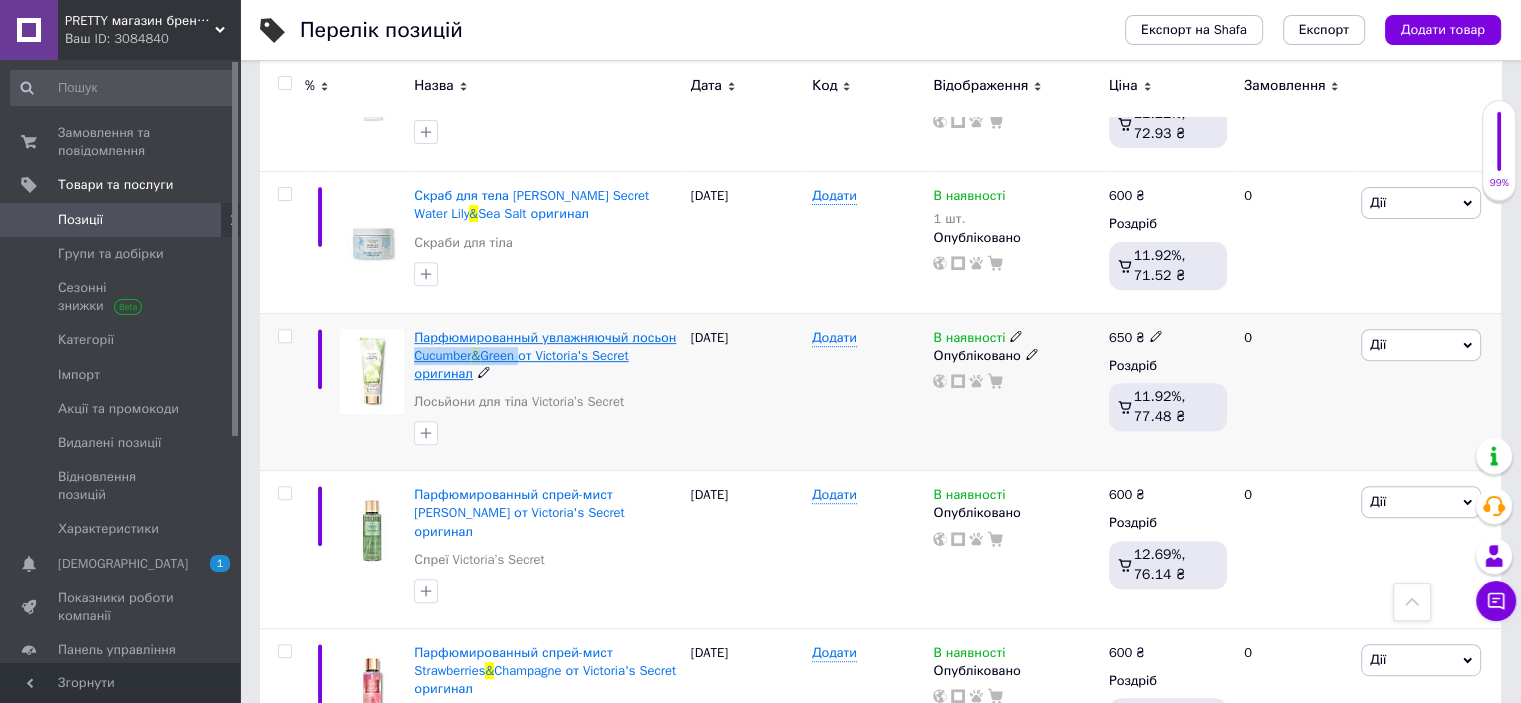 drag, startPoint x: 411, startPoint y: 353, endPoint x: 524, endPoint y: 360, distance: 113.216606 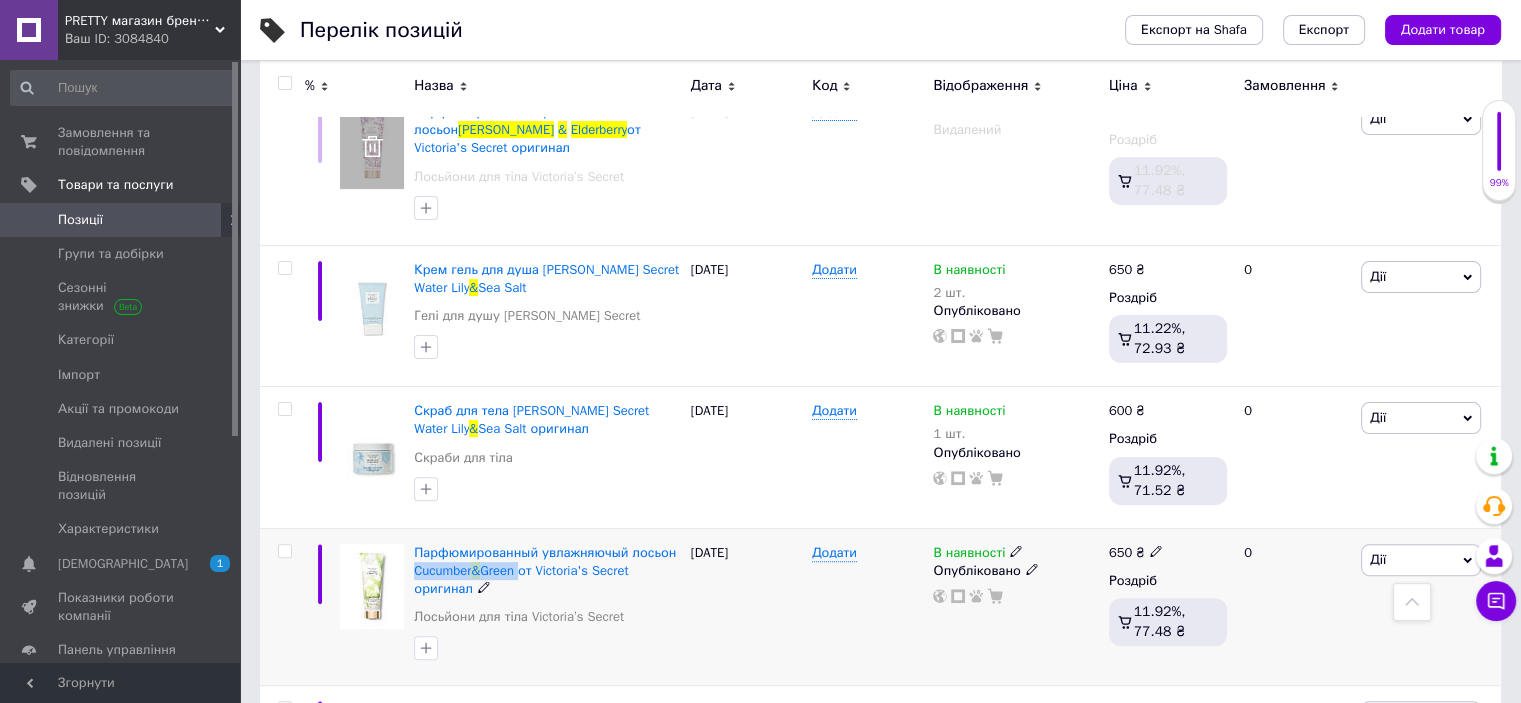 scroll, scrollTop: 484, scrollLeft: 0, axis: vertical 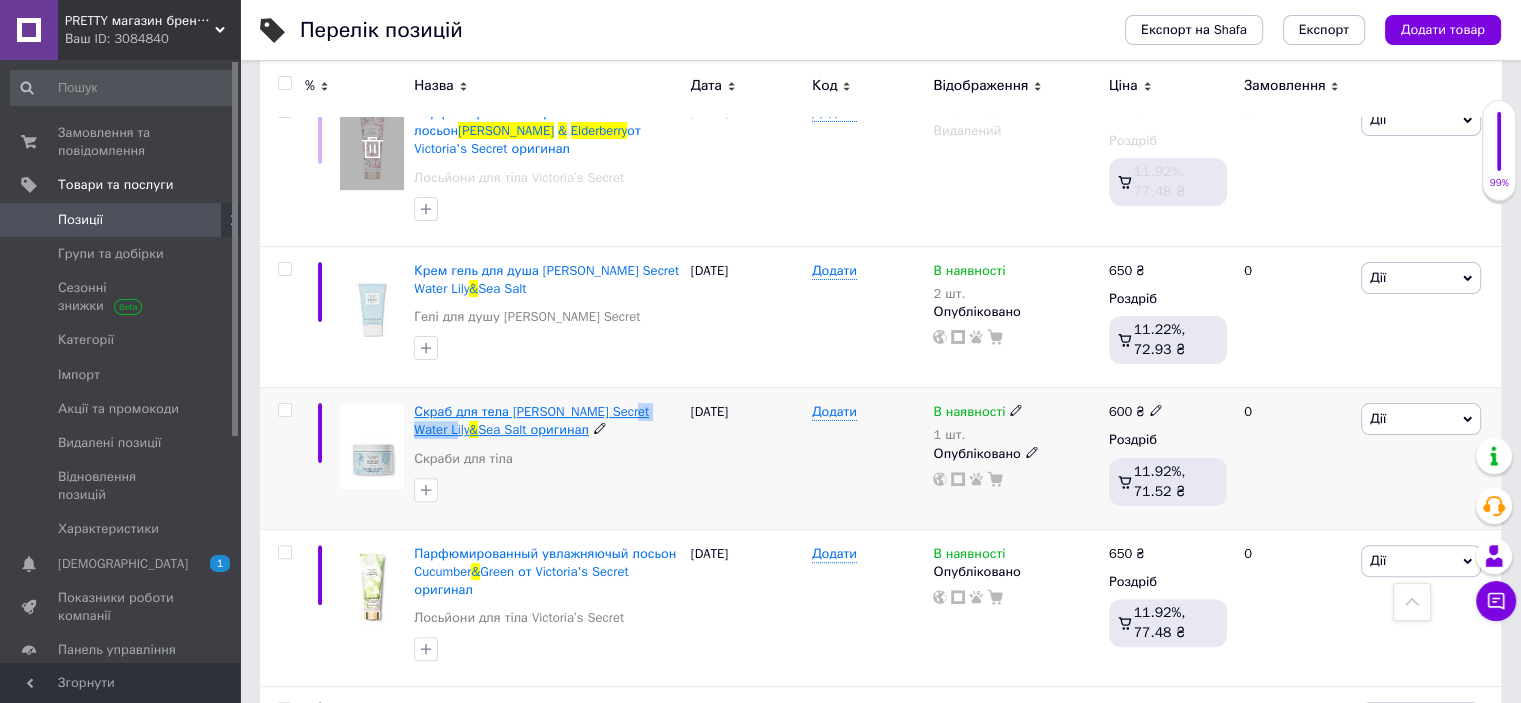 drag, startPoint x: 602, startPoint y: 394, endPoint x: 657, endPoint y: 411, distance: 57.567352 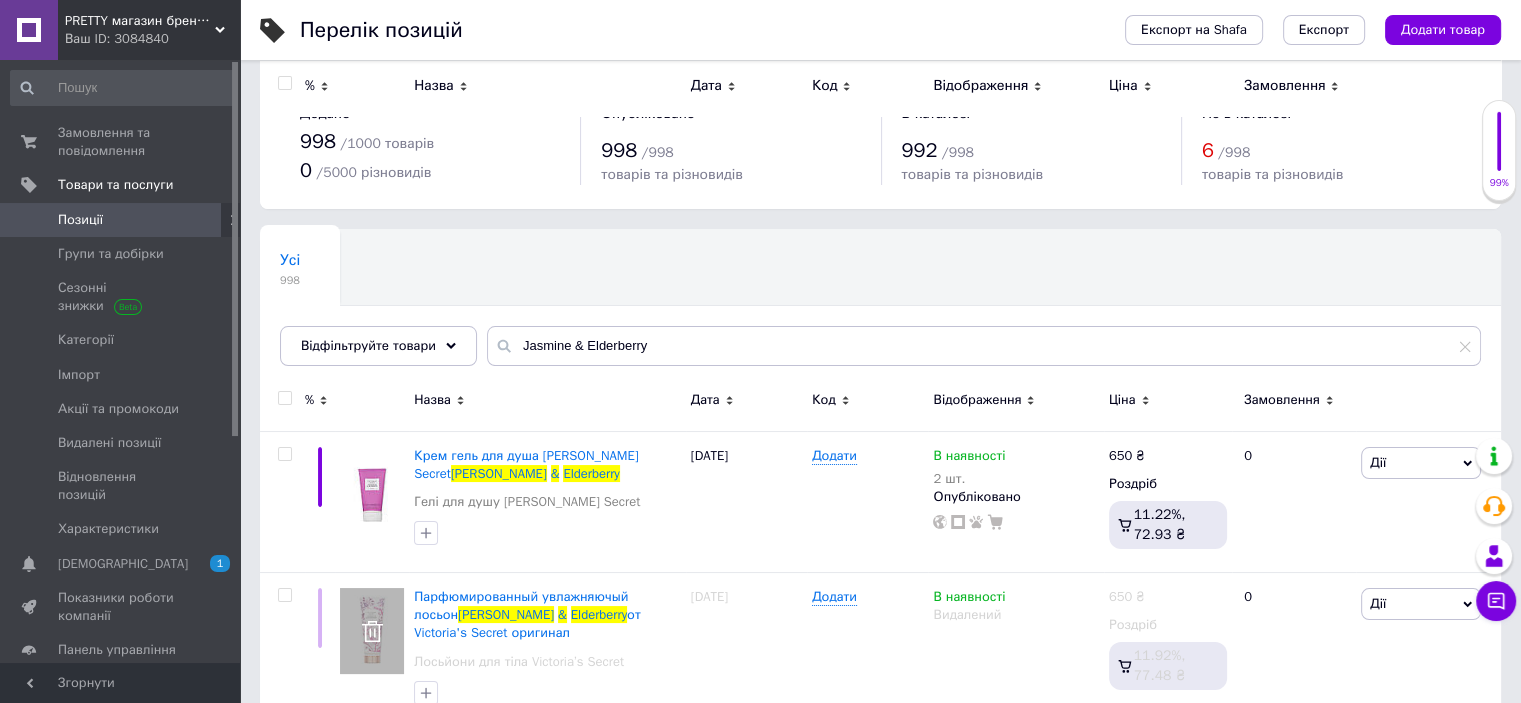 scroll, scrollTop: 0, scrollLeft: 0, axis: both 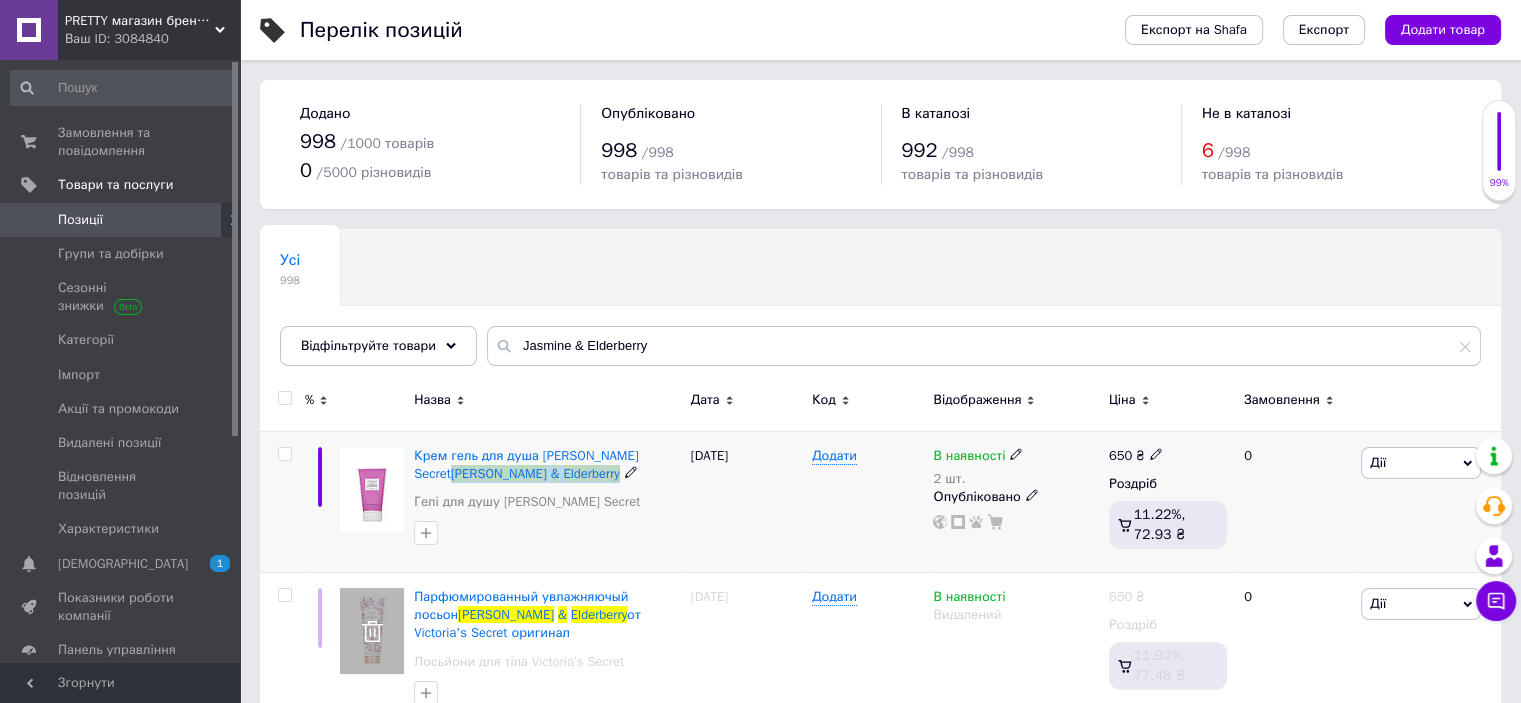 drag, startPoint x: 631, startPoint y: 435, endPoint x: 488, endPoint y: 480, distance: 149.91331 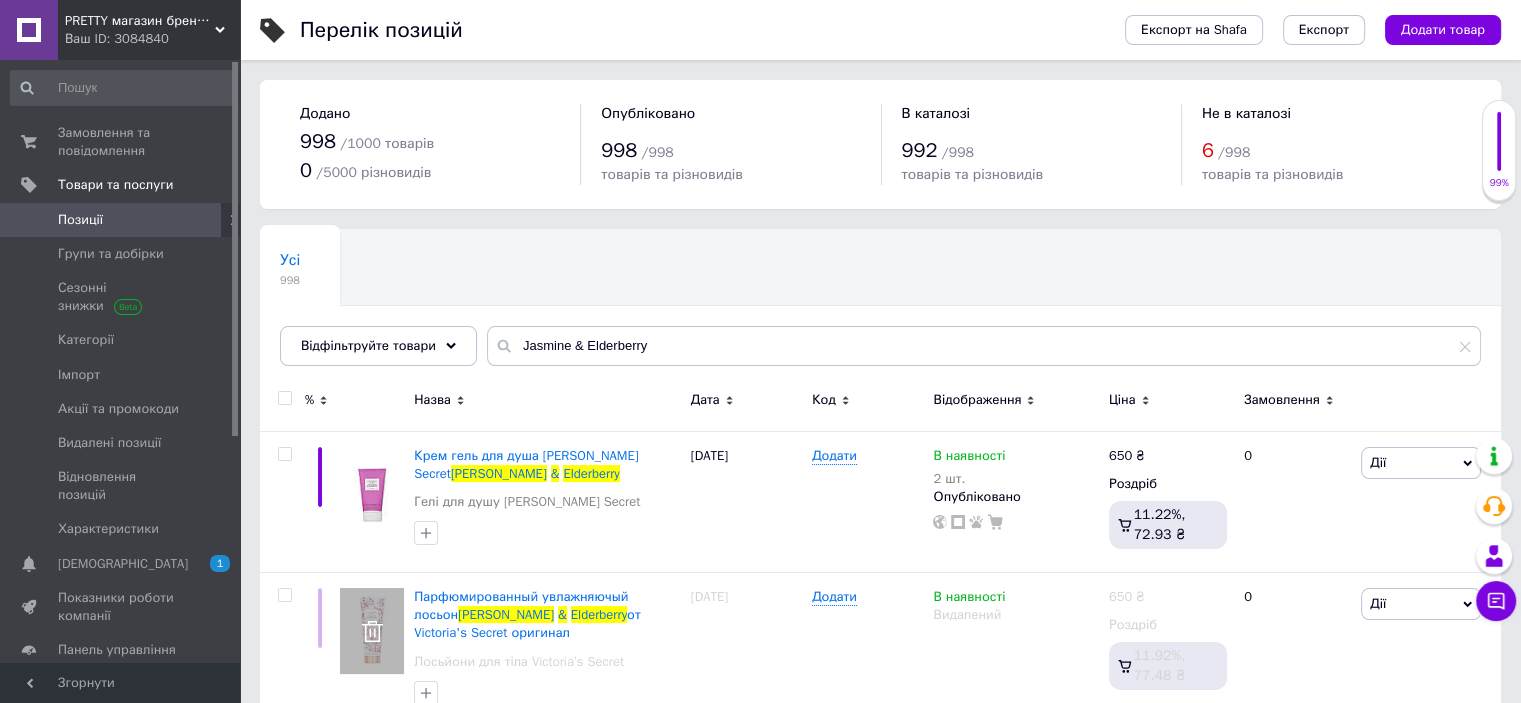 click on "Ваш ID: 3084840" at bounding box center (152, 39) 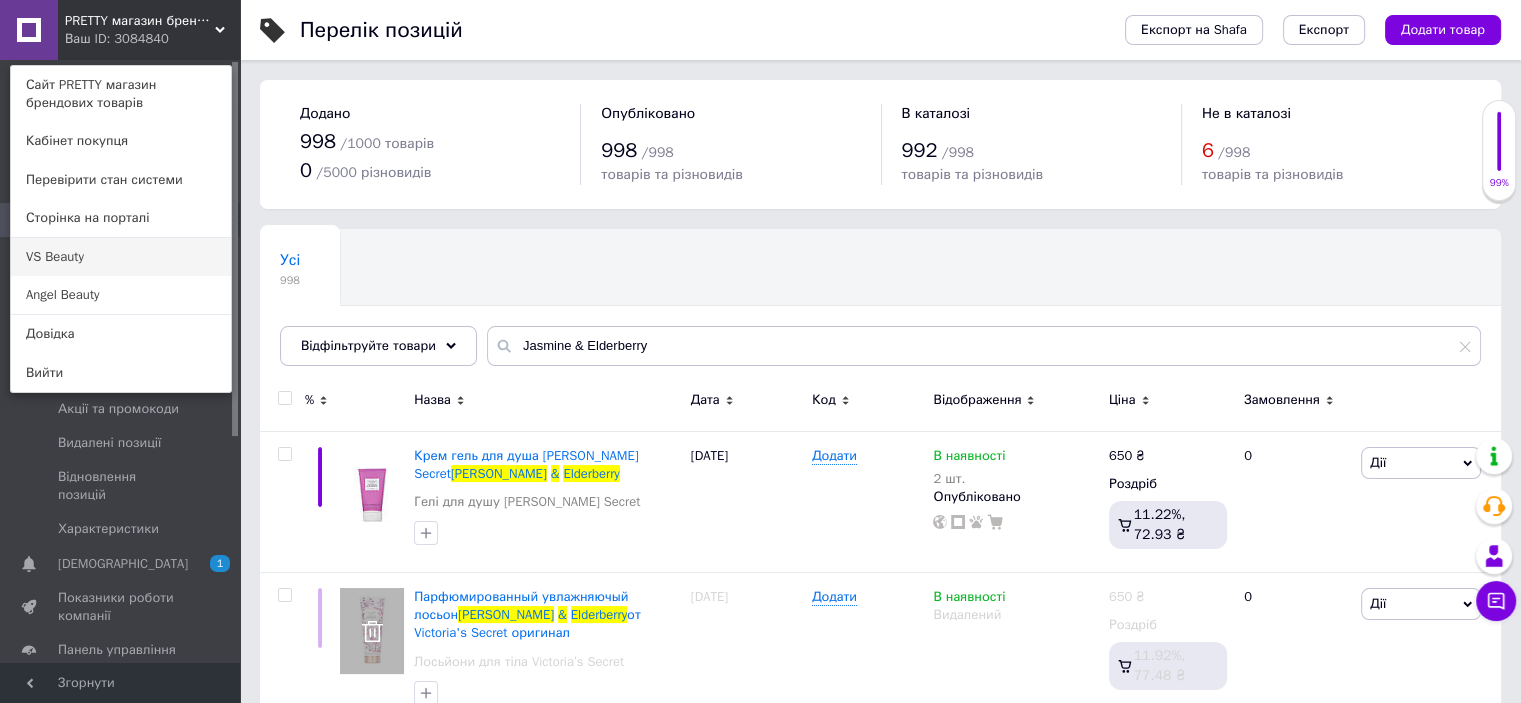 click on "VS Beauty" at bounding box center [121, 257] 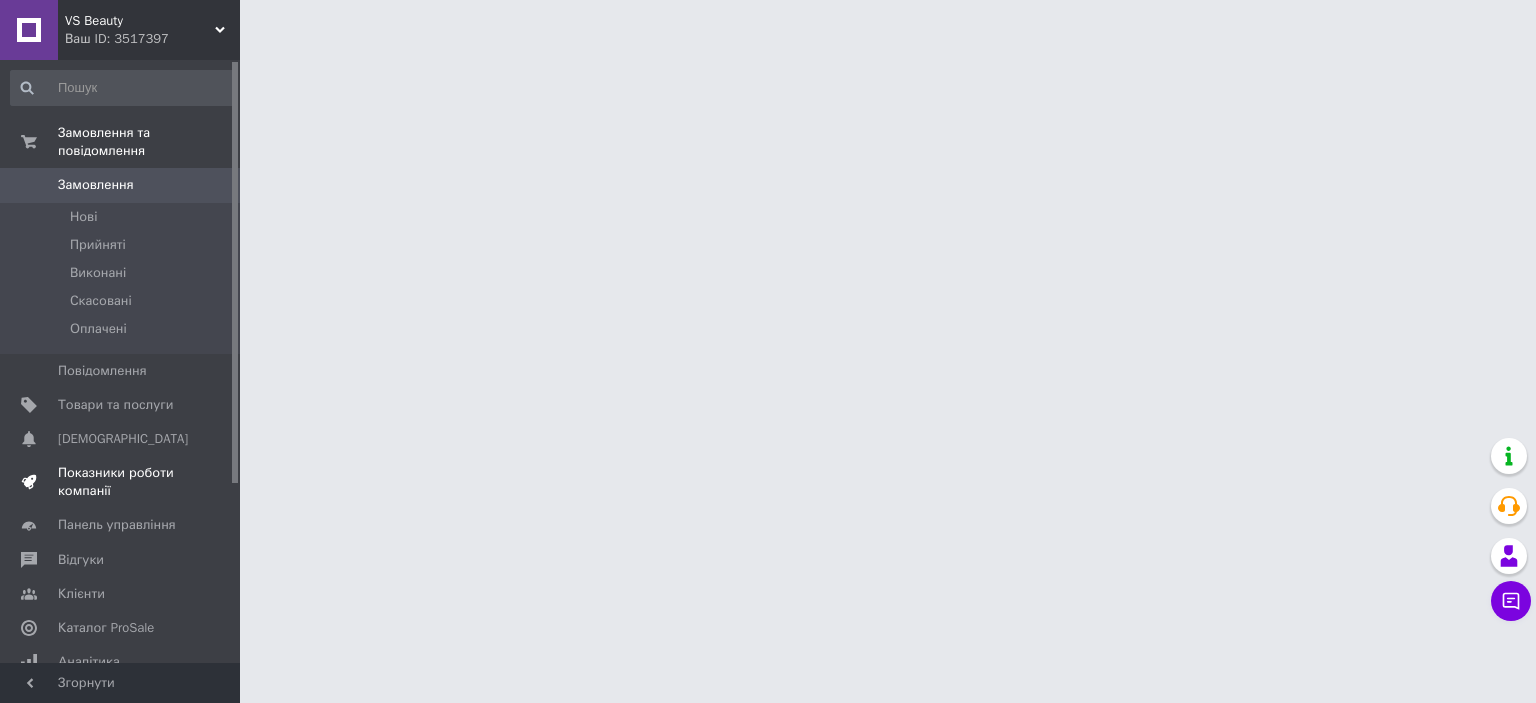 scroll, scrollTop: 0, scrollLeft: 0, axis: both 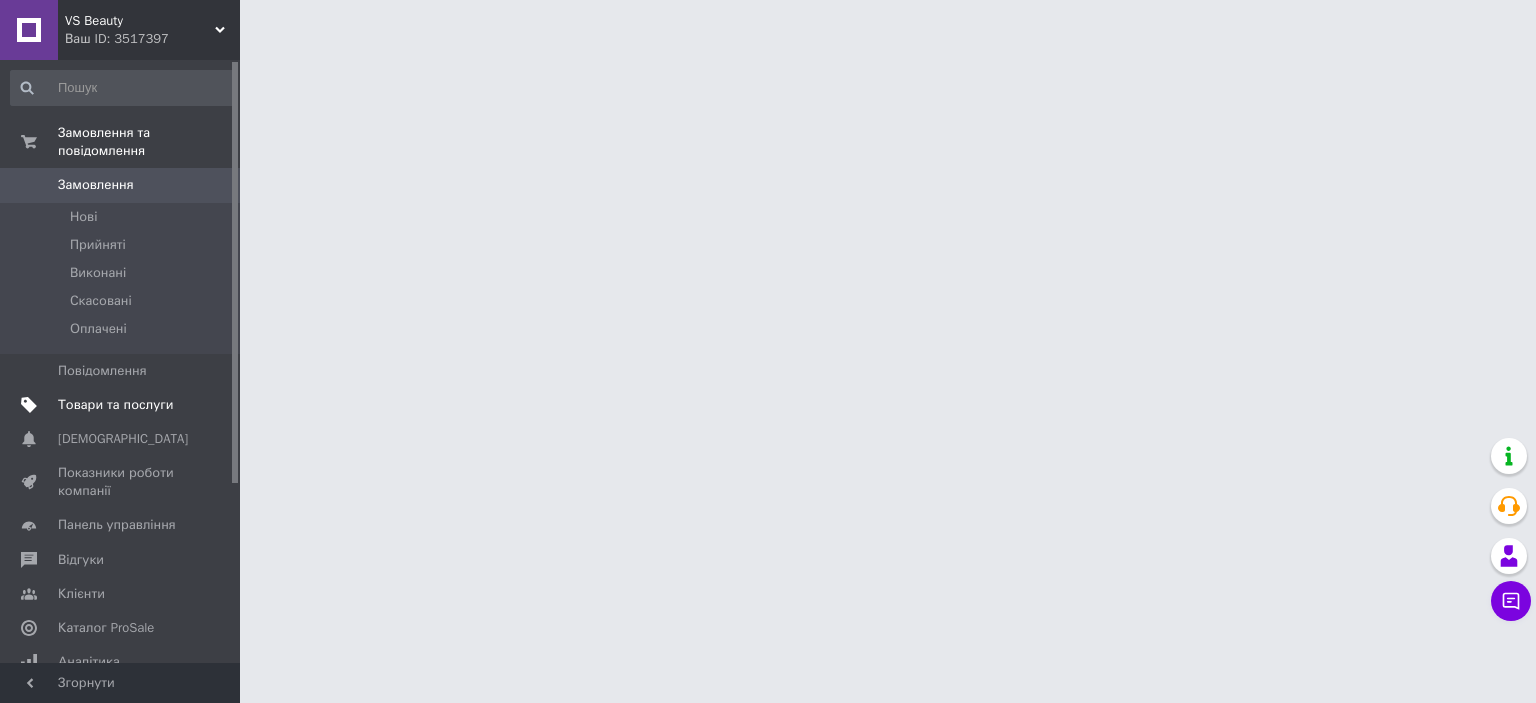 click on "Товари та послуги" at bounding box center (115, 405) 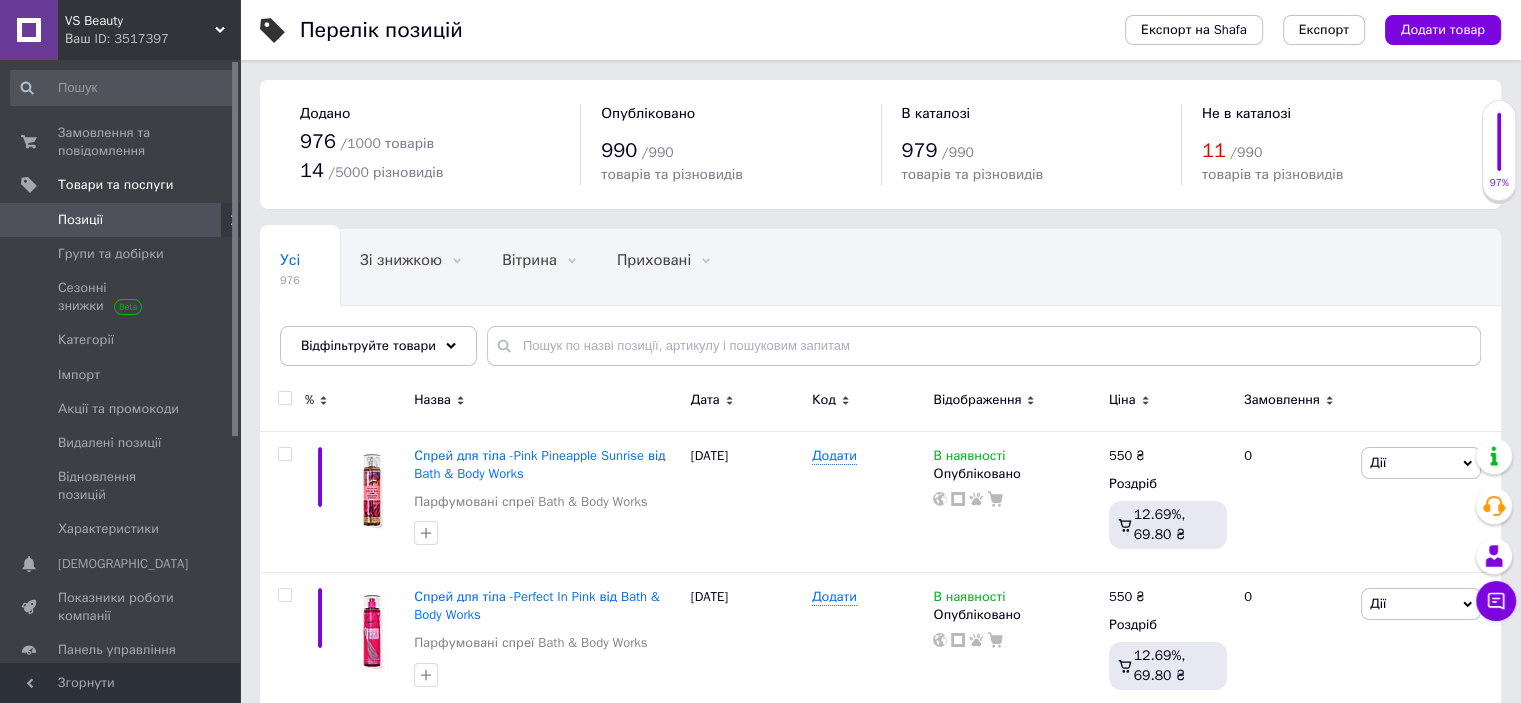click on "Усі 976 Зі знижкою 0 Видалити Редагувати Вітрина 0 Видалити Редагувати Приховані 0 Видалити Редагувати Ok Відфільтровано...  Зберегти" at bounding box center (880, 307) 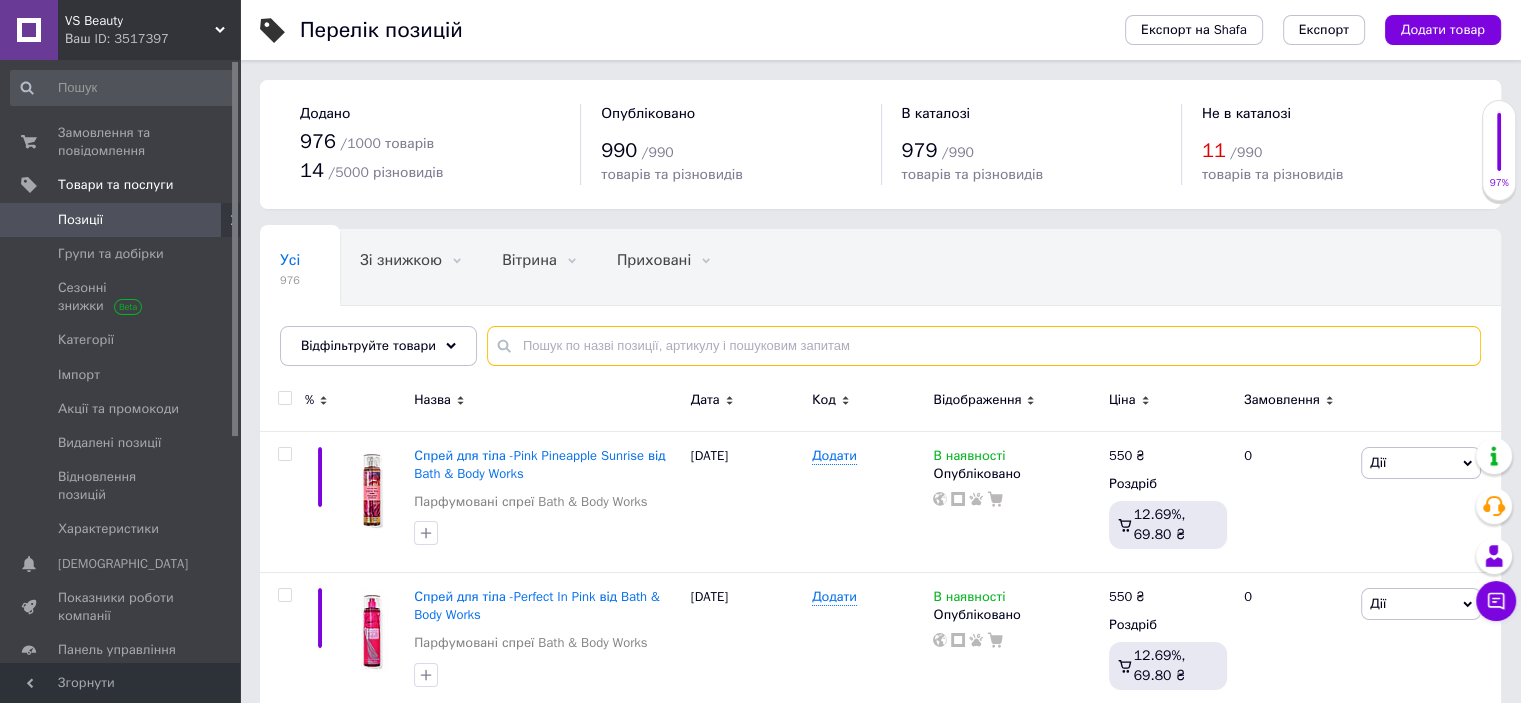 click at bounding box center (984, 346) 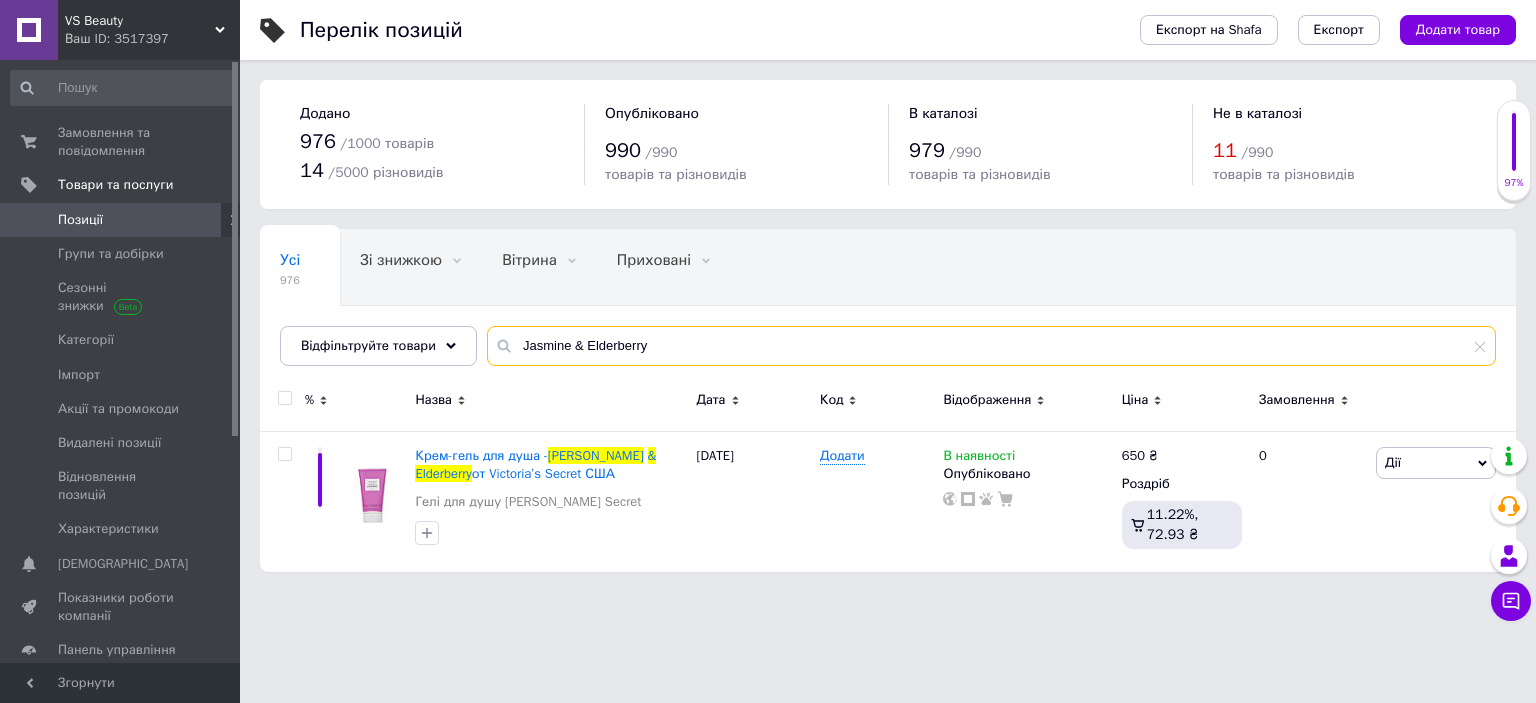 type on "Jasmine & Elderberry" 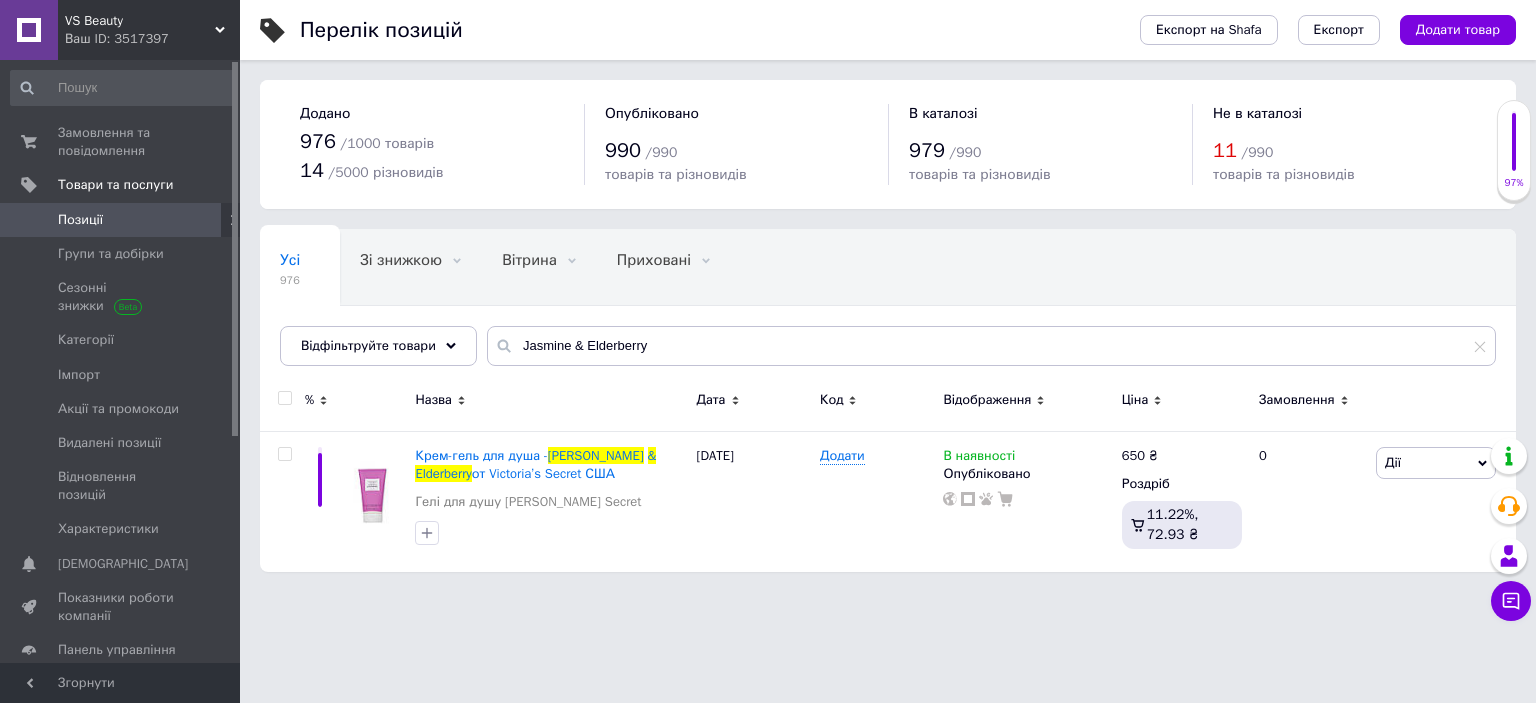 click on "VS Beauty" at bounding box center (140, 21) 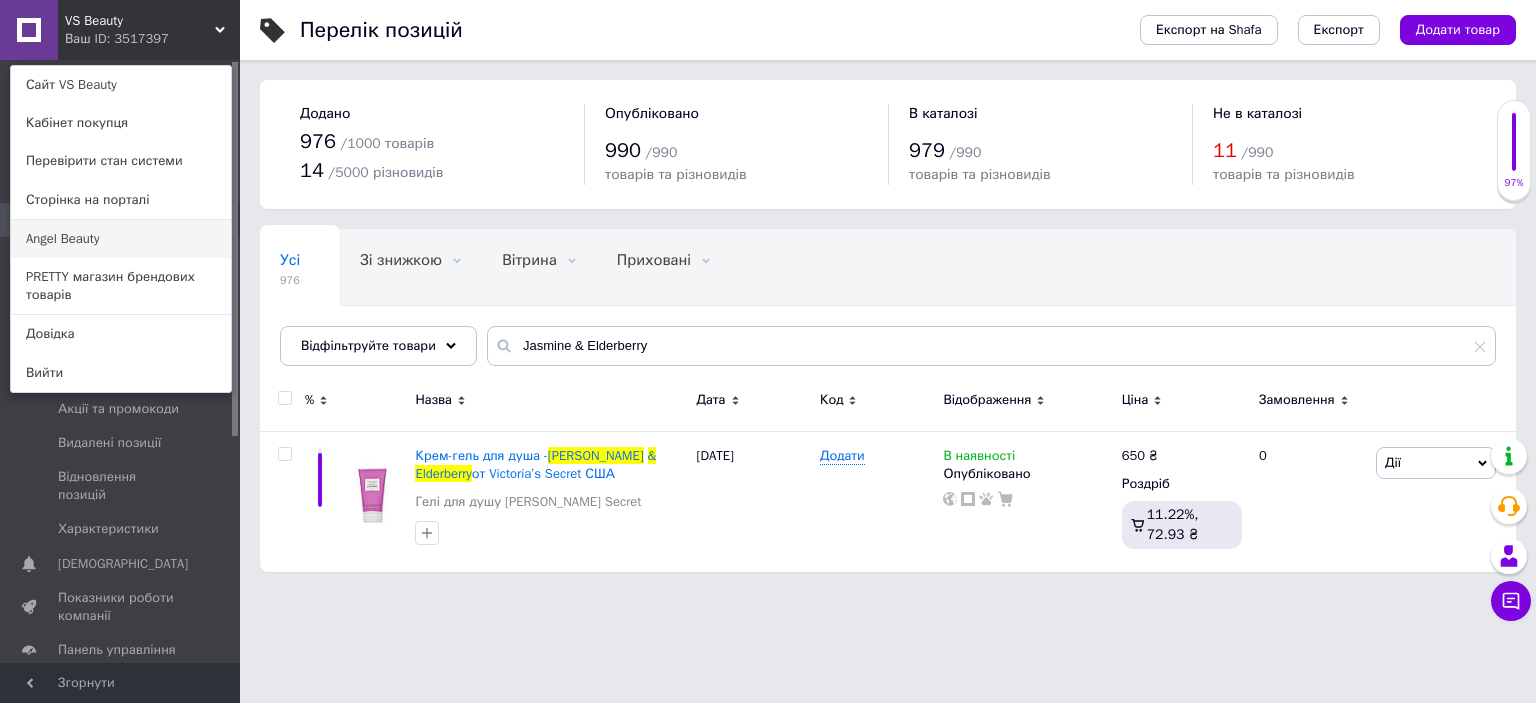 click on "Angel Beauty" at bounding box center (121, 239) 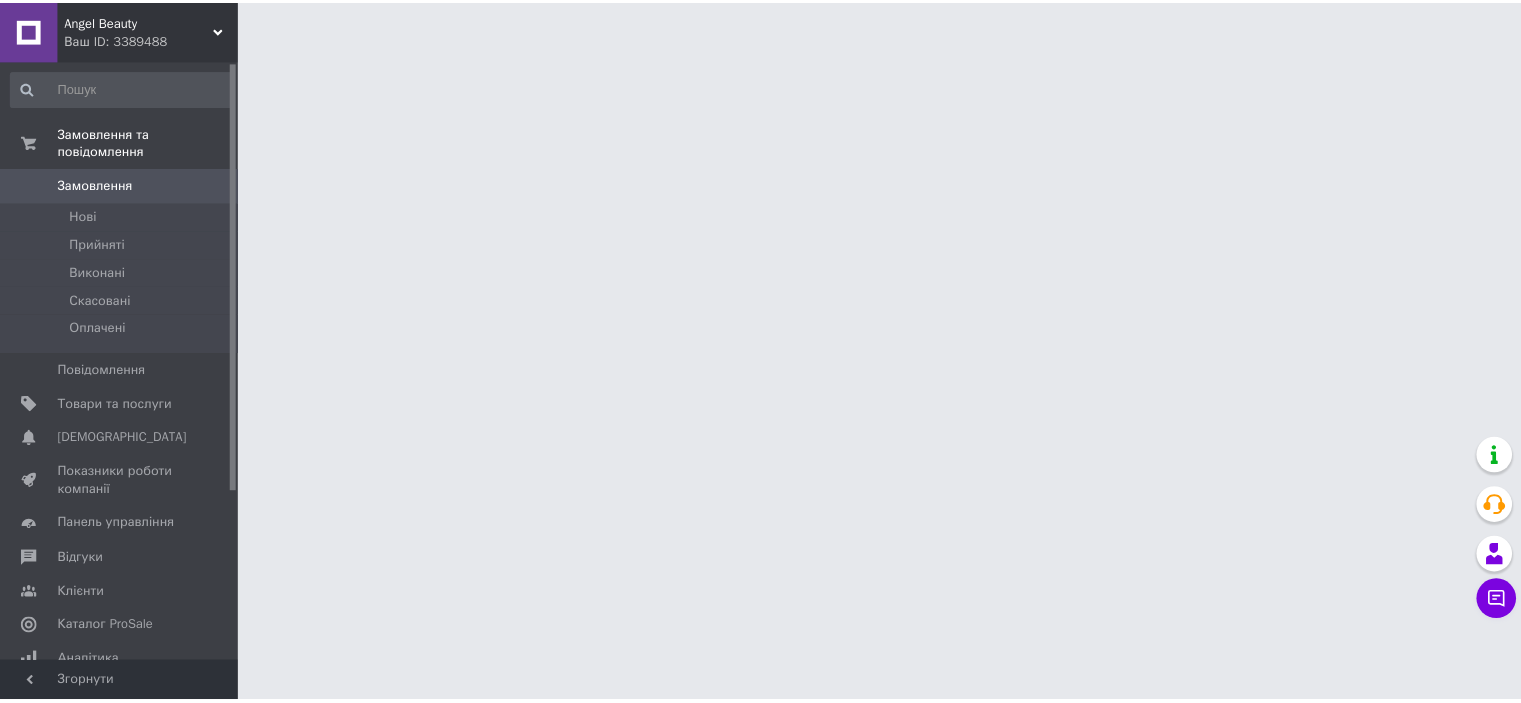 scroll, scrollTop: 0, scrollLeft: 0, axis: both 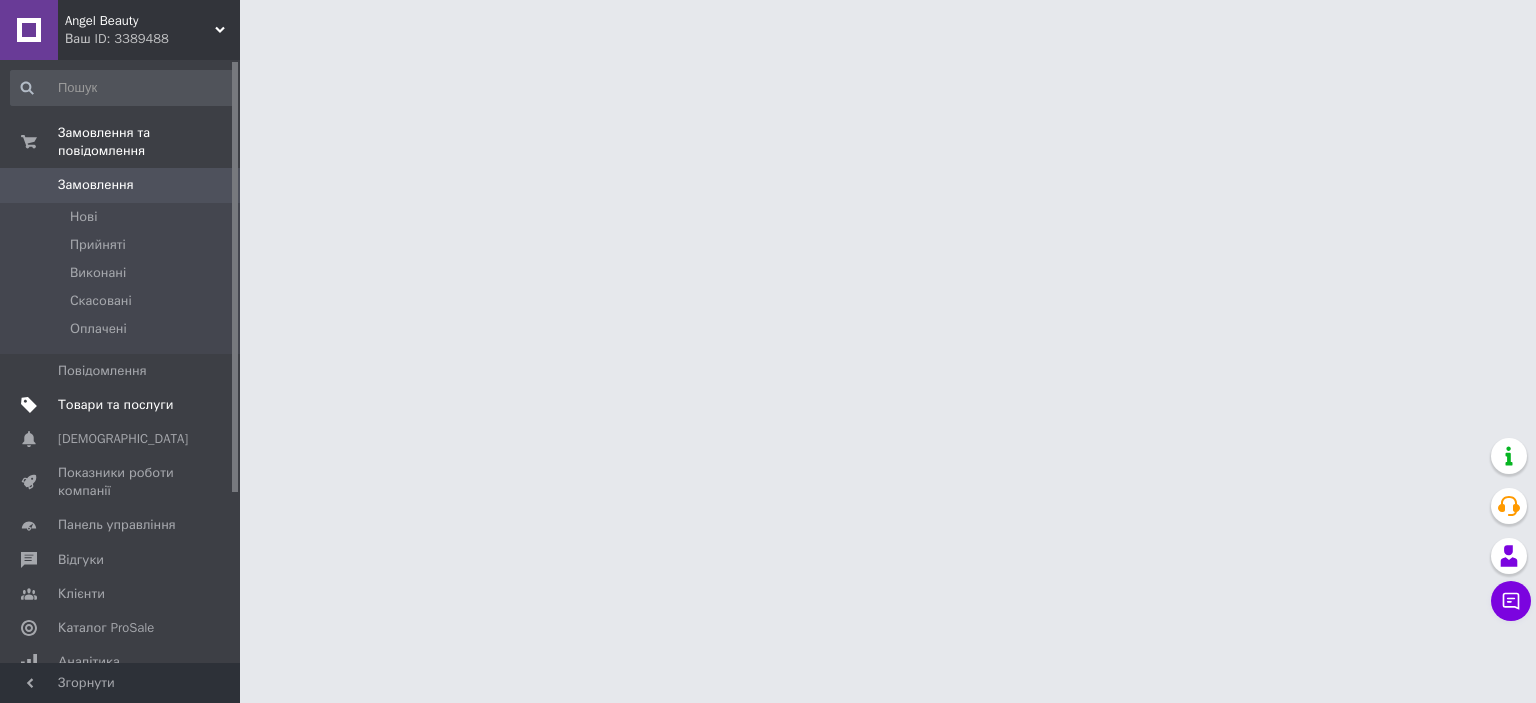click on "Товари та послуги" at bounding box center [115, 405] 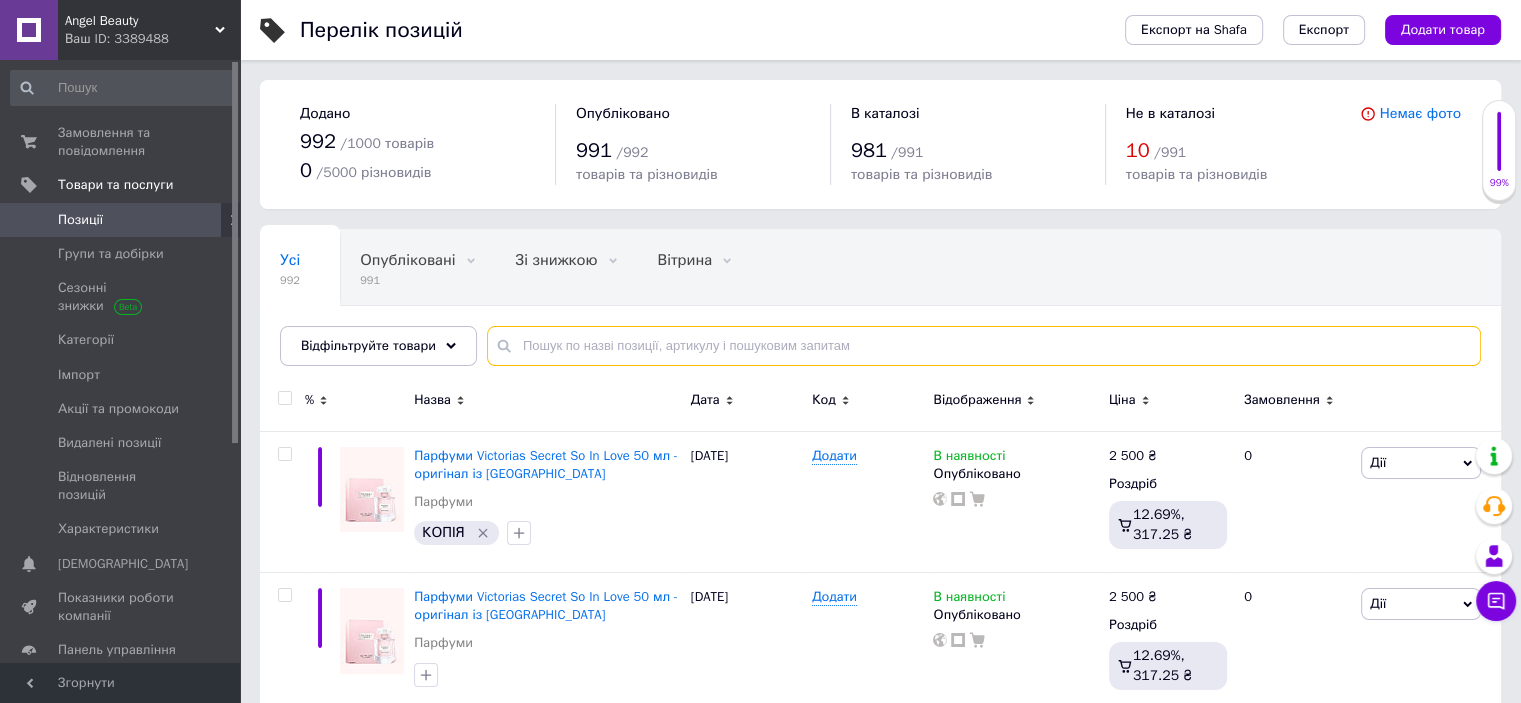 click at bounding box center [984, 346] 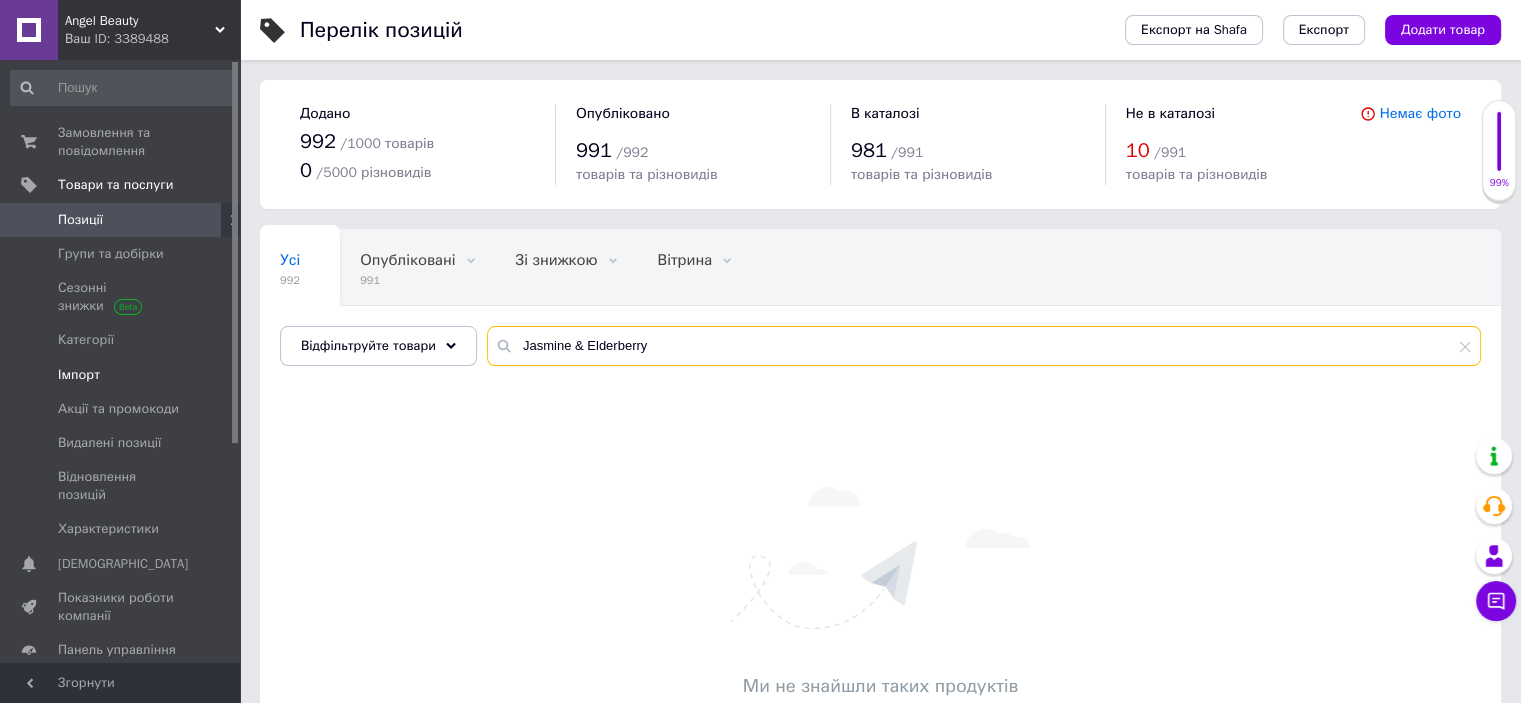 click on "Angel Beauty Ваш ID: 3389488 Сайт Angel Beauty Кабінет покупця Перевірити стан системи Сторінка на порталі VS Beauty PRETTY магазин брендових товарів Довідка Вийти Замовлення та повідомлення 0 0 Товари та послуги Позиції Групи та добірки Сезонні знижки Категорії Імпорт Акції та промокоди Видалені позиції Відновлення позицій Характеристики Сповіщення 0 0 Показники роботи компанії Панель управління Відгуки Клієнти Каталог ProSale Аналітика Інструменти веб-майстра та SEO Управління сайтом Гаманець компанії Маркет Налаштування Тарифи та рахунки Prom мікс 1 000 Згорнути Експорт" at bounding box center (760, 427) 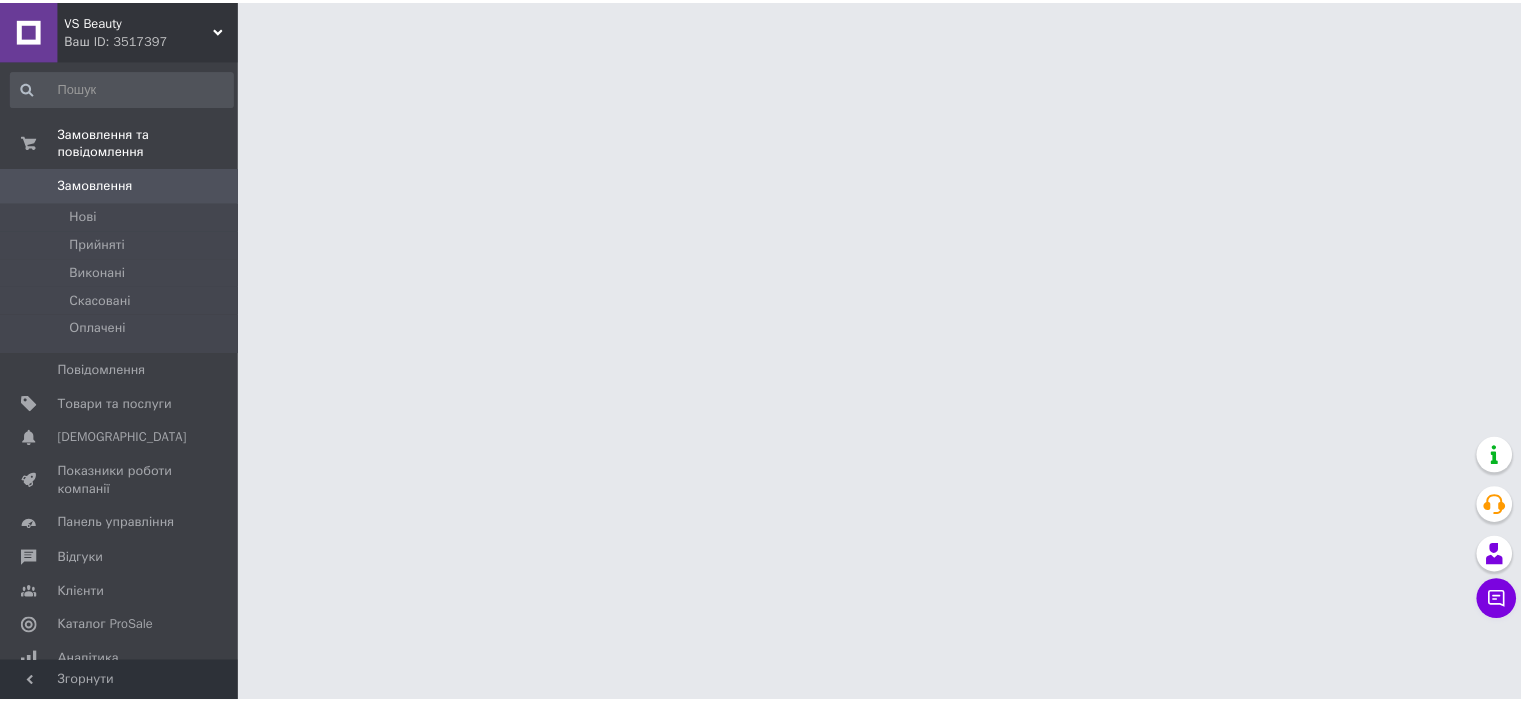 scroll, scrollTop: 0, scrollLeft: 0, axis: both 